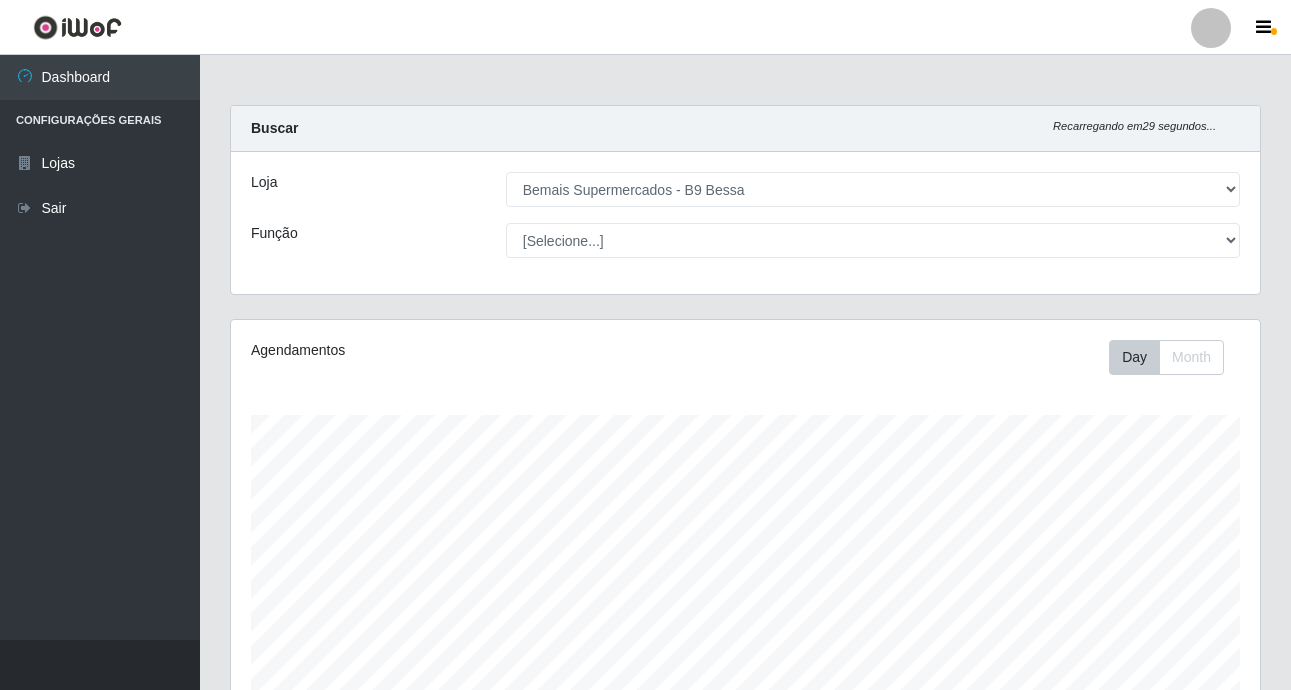 select on "410" 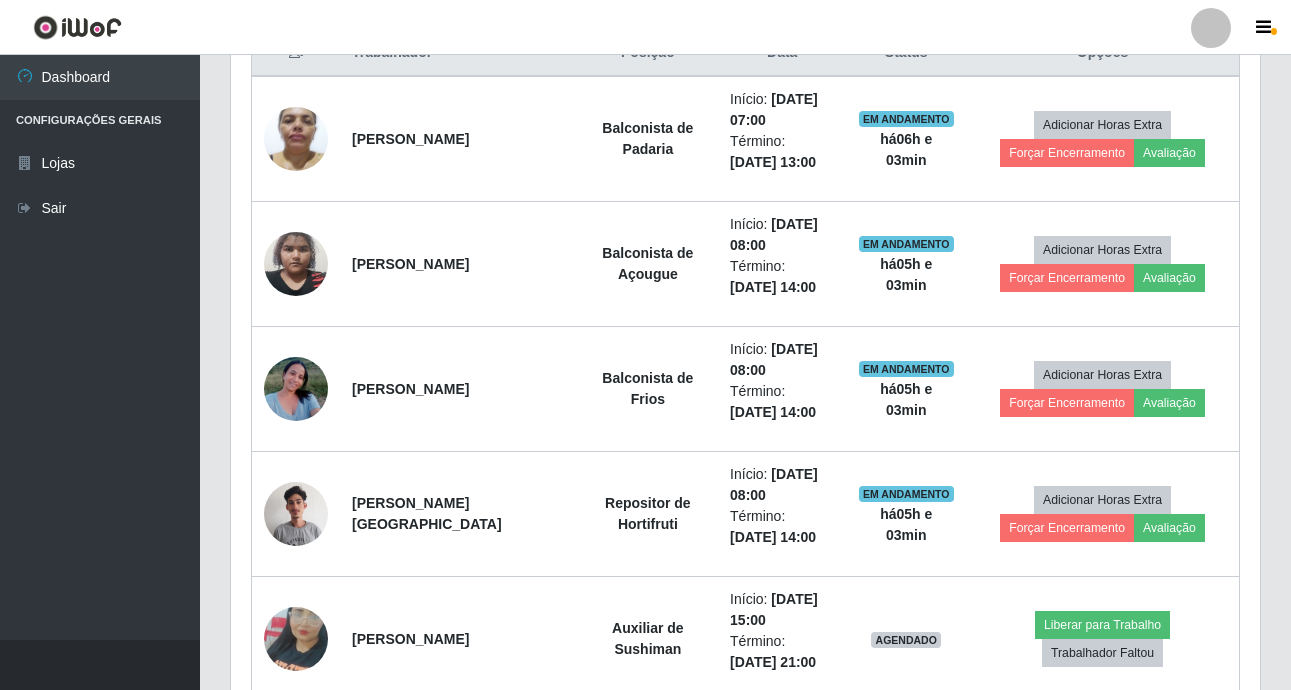 scroll, scrollTop: 999585, scrollLeft: 998971, axis: both 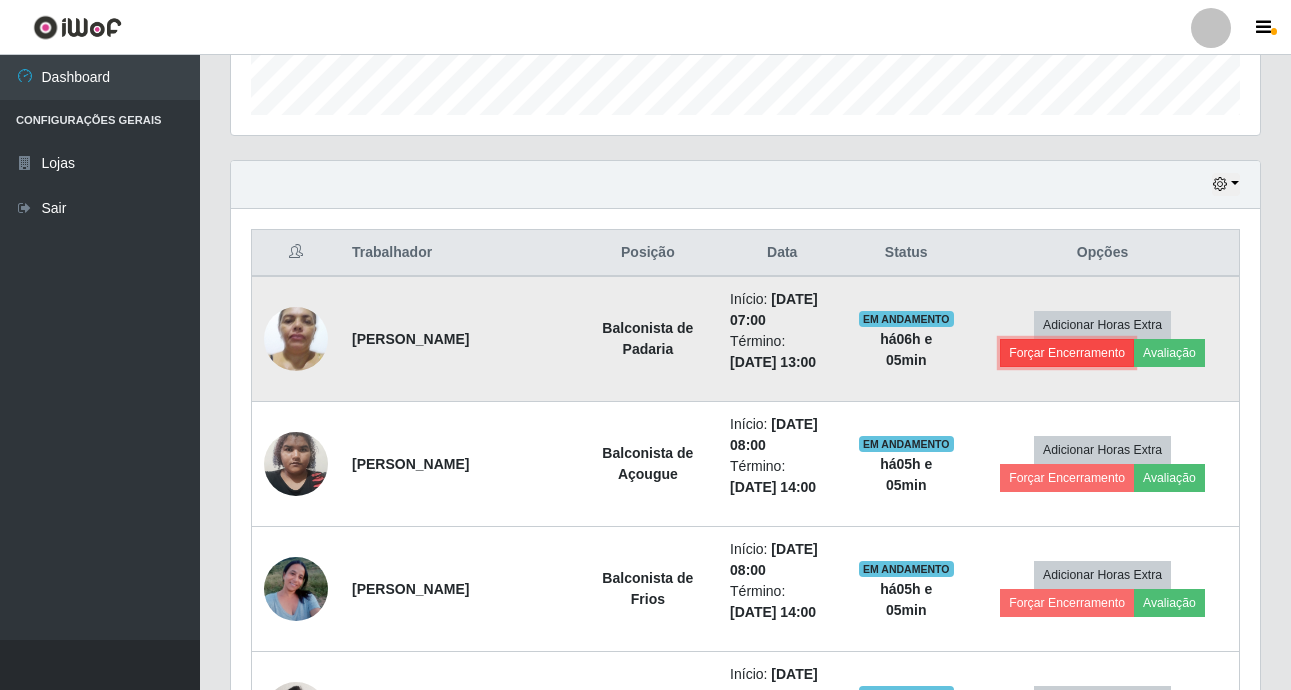 click on "Forçar Encerramento" at bounding box center [1067, 353] 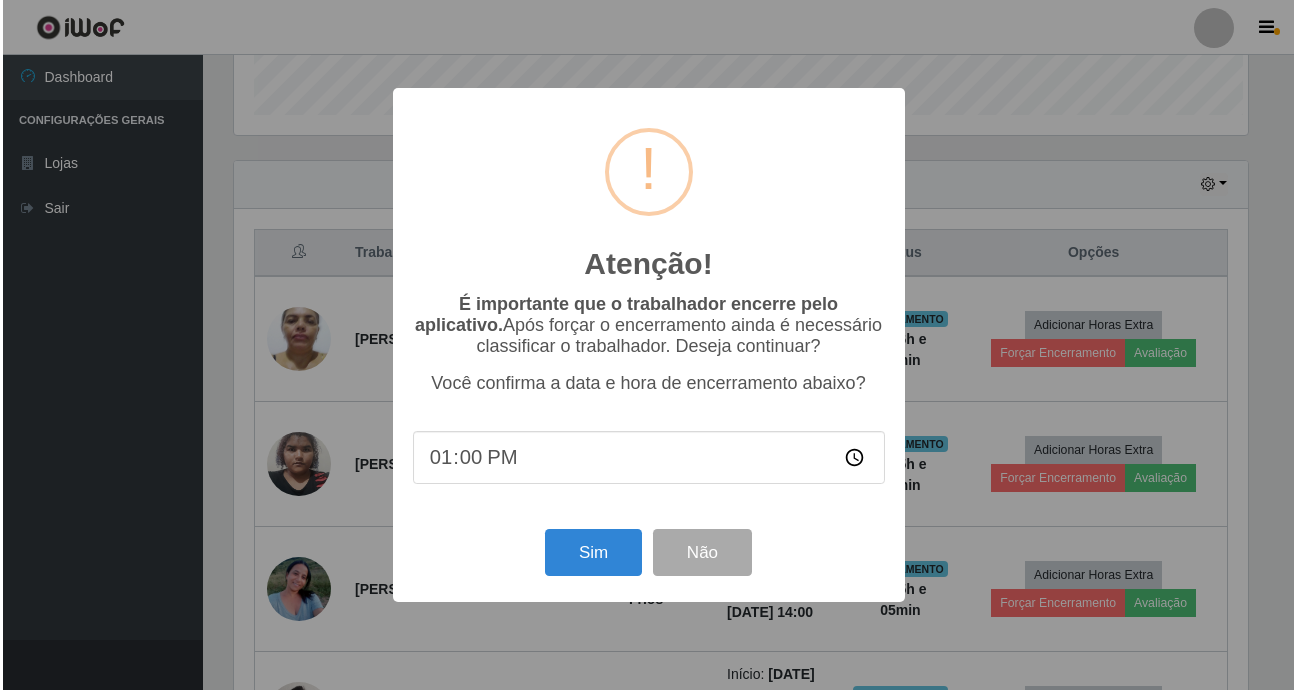 scroll, scrollTop: 999585, scrollLeft: 998981, axis: both 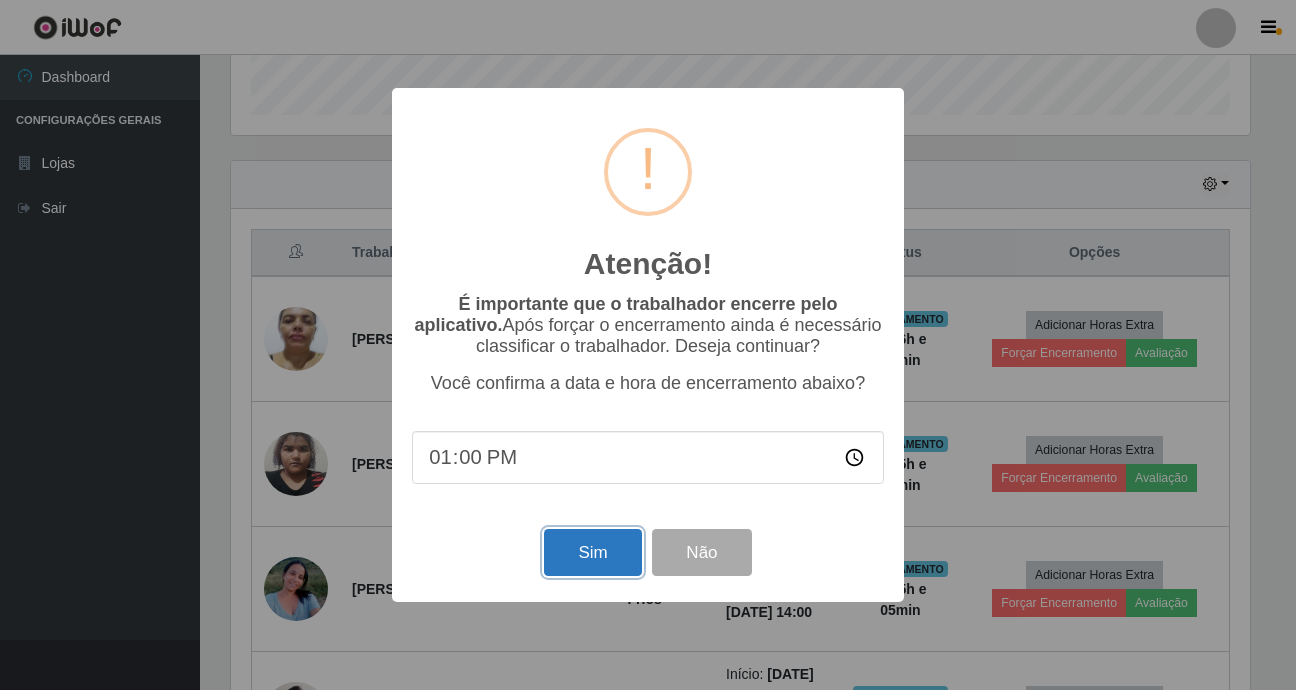 drag, startPoint x: 576, startPoint y: 564, endPoint x: 615, endPoint y: 554, distance: 40.261642 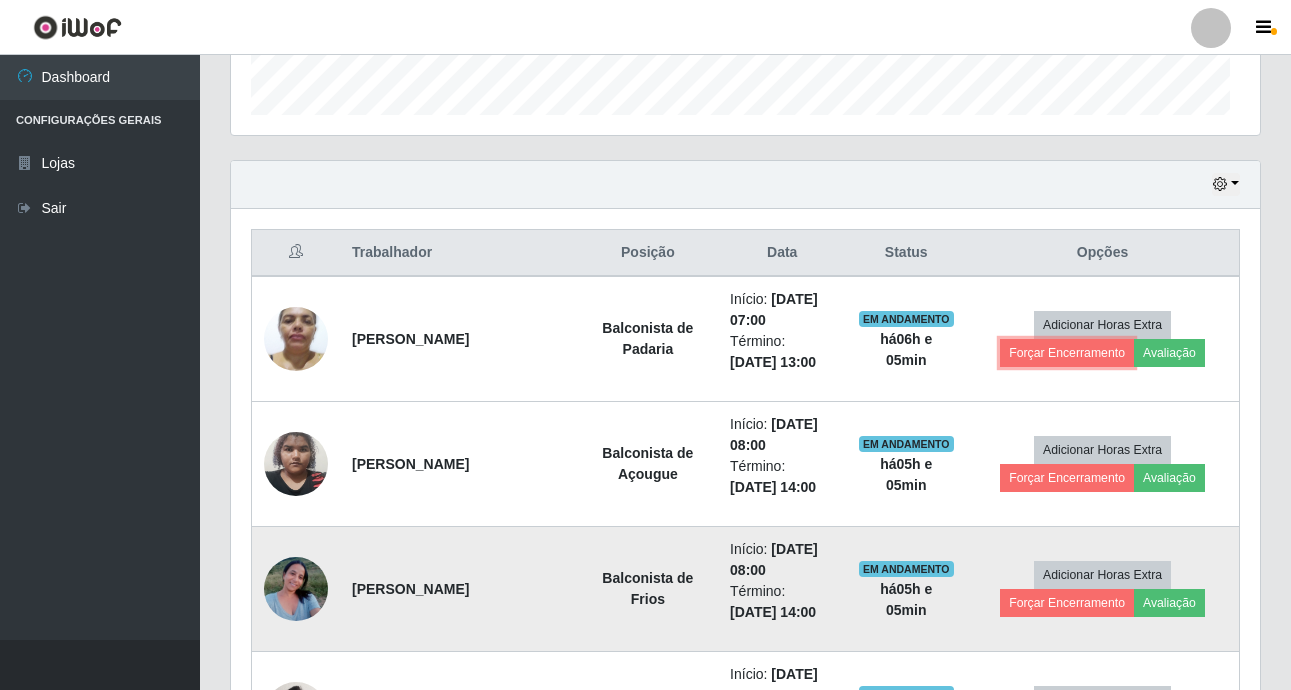 scroll, scrollTop: 999585, scrollLeft: 998971, axis: both 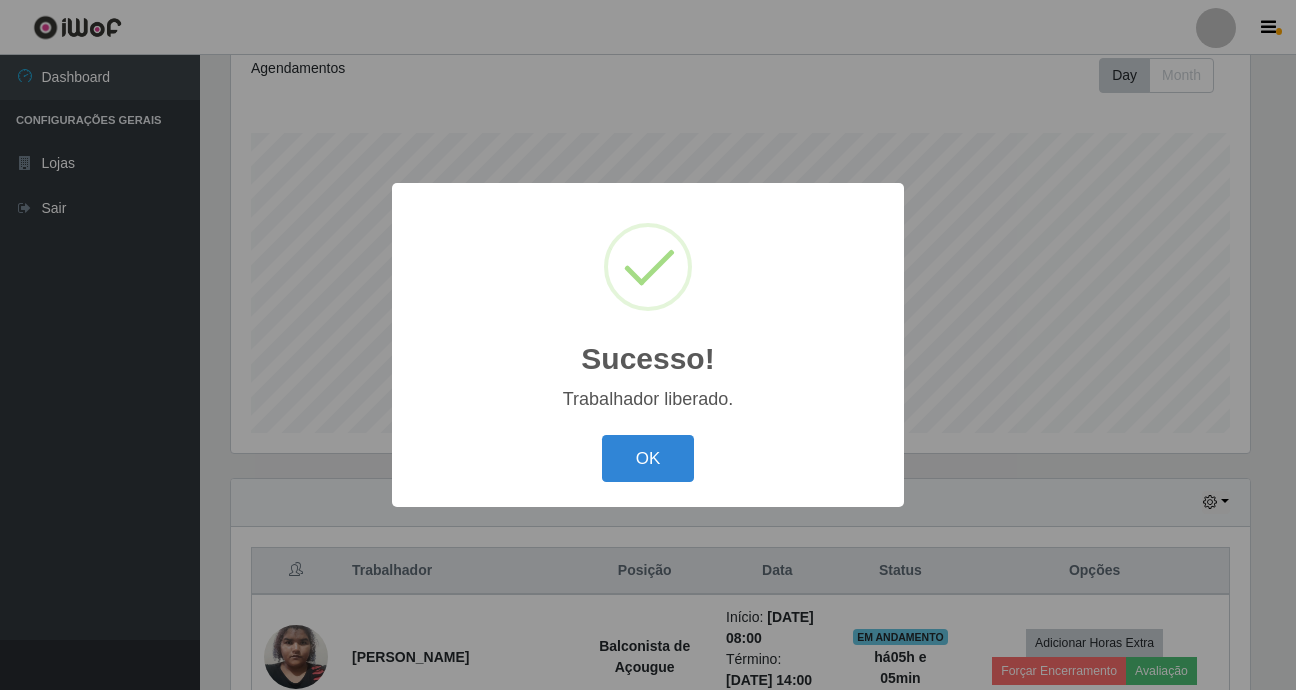 type 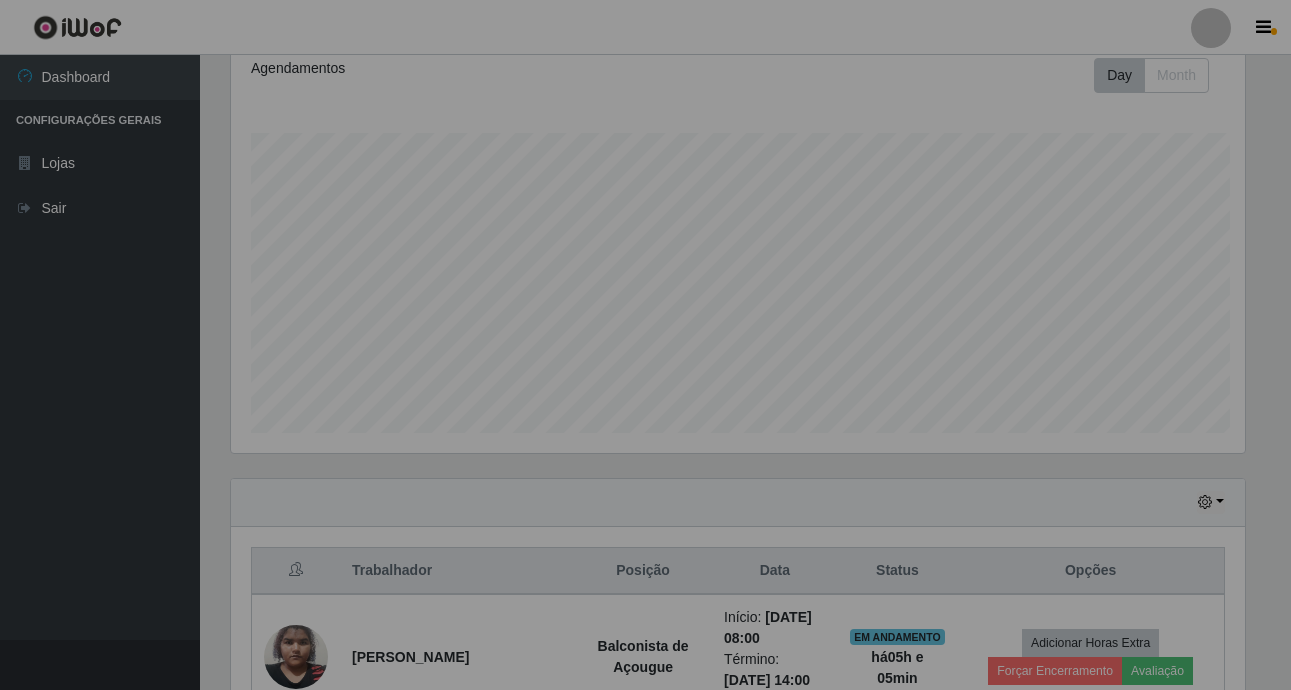 scroll, scrollTop: 999585, scrollLeft: 998971, axis: both 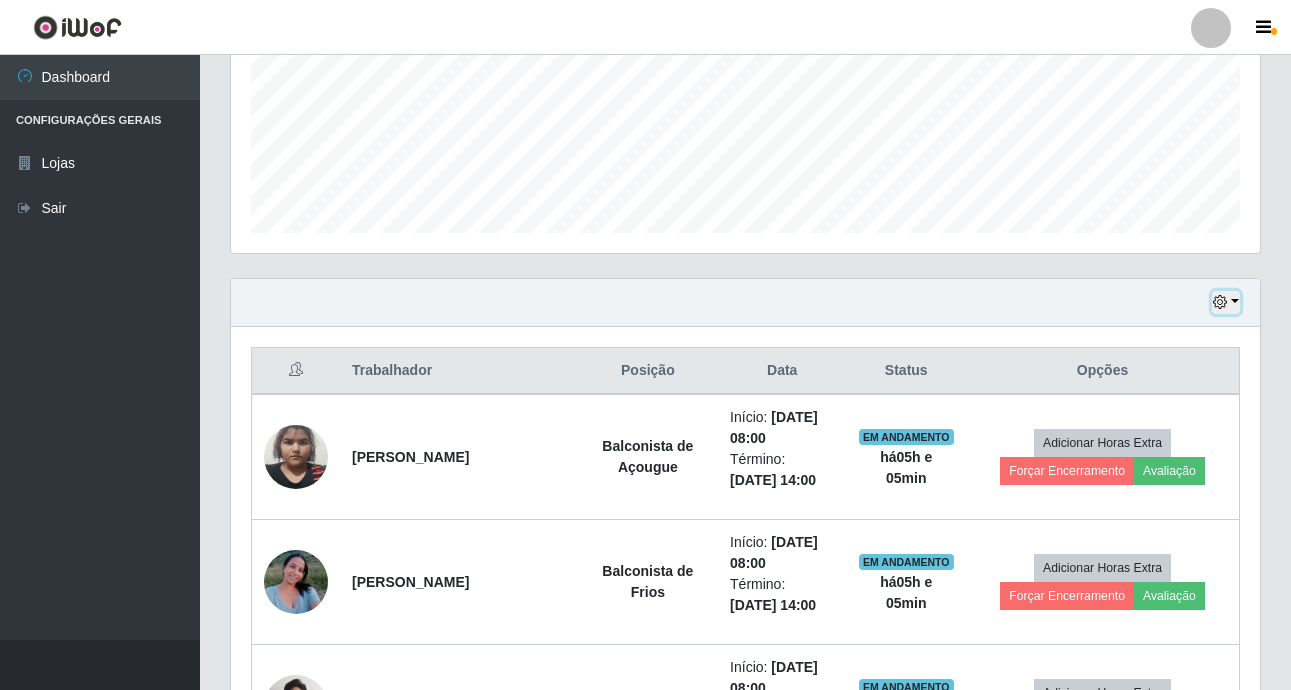 click at bounding box center (1226, 302) 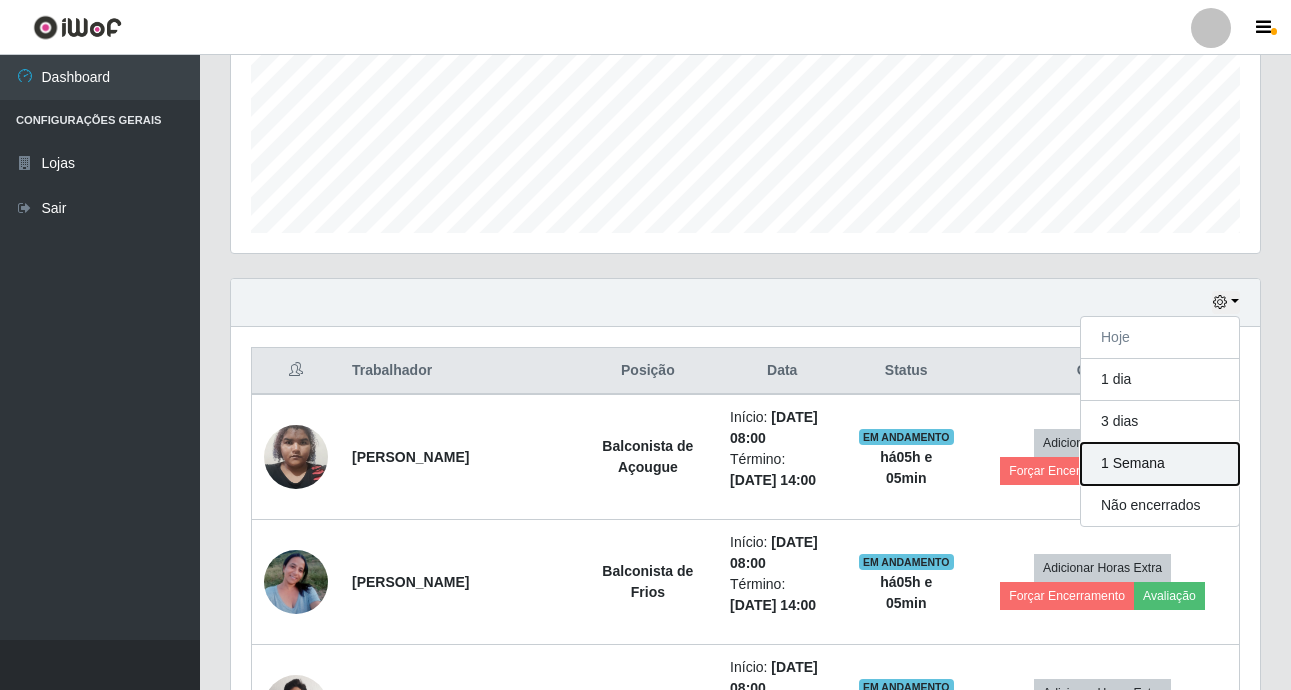 click on "1 Semana" at bounding box center (1160, 464) 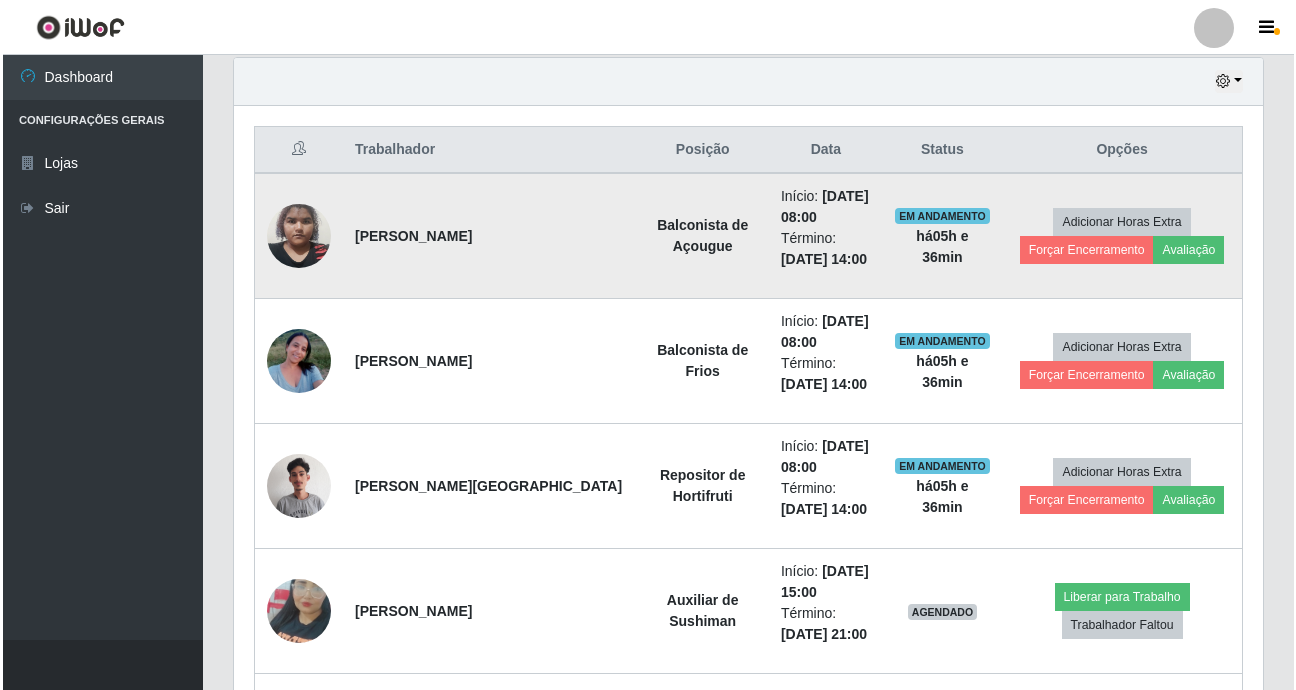 scroll, scrollTop: 985, scrollLeft: 0, axis: vertical 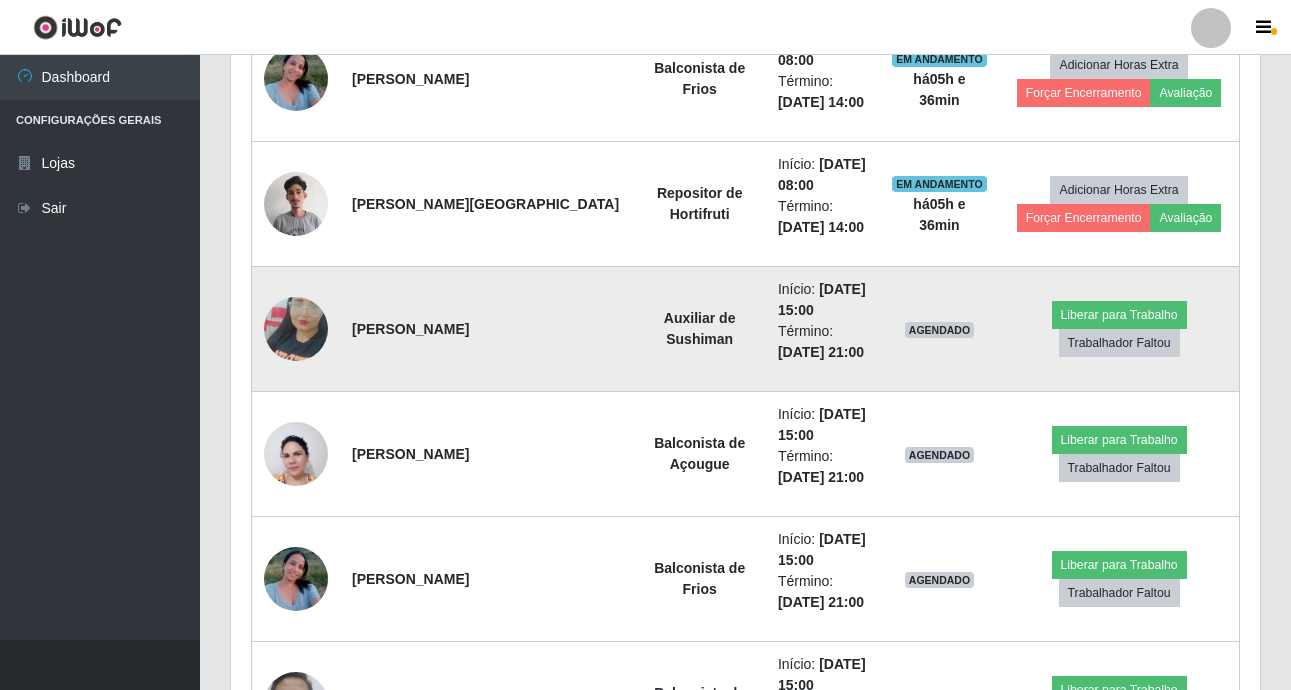 click at bounding box center [296, 329] 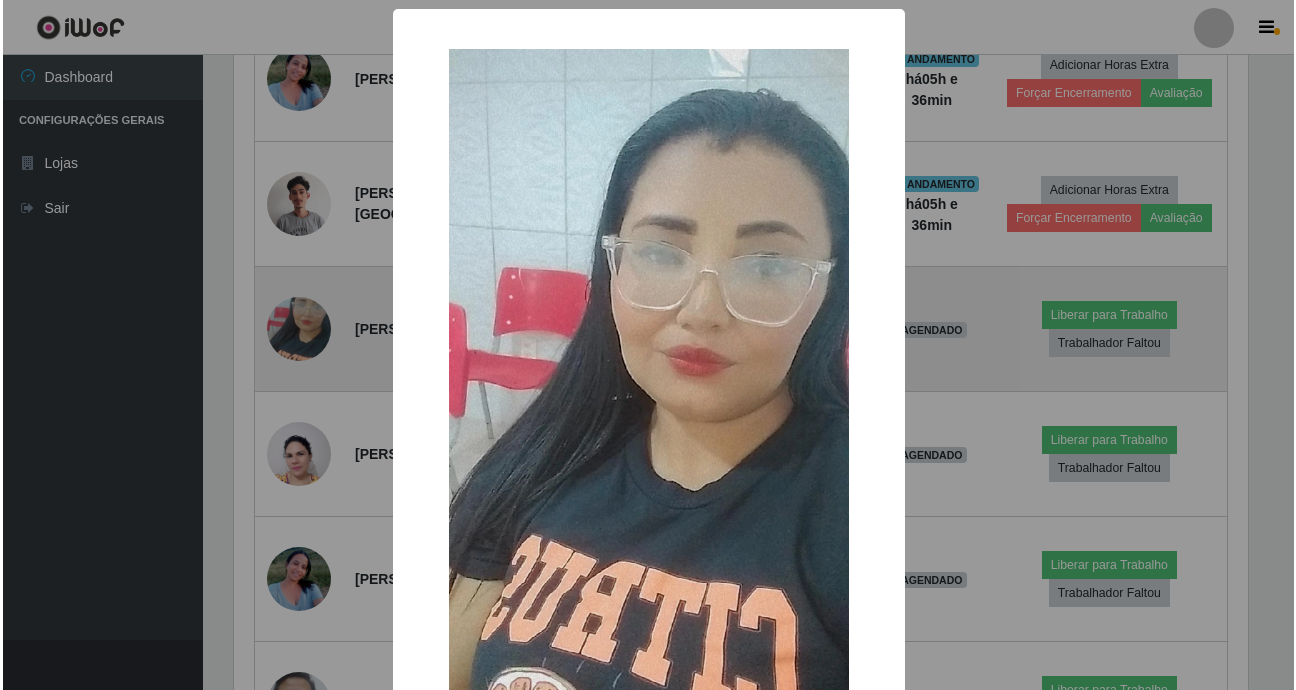 scroll, scrollTop: 999585, scrollLeft: 998981, axis: both 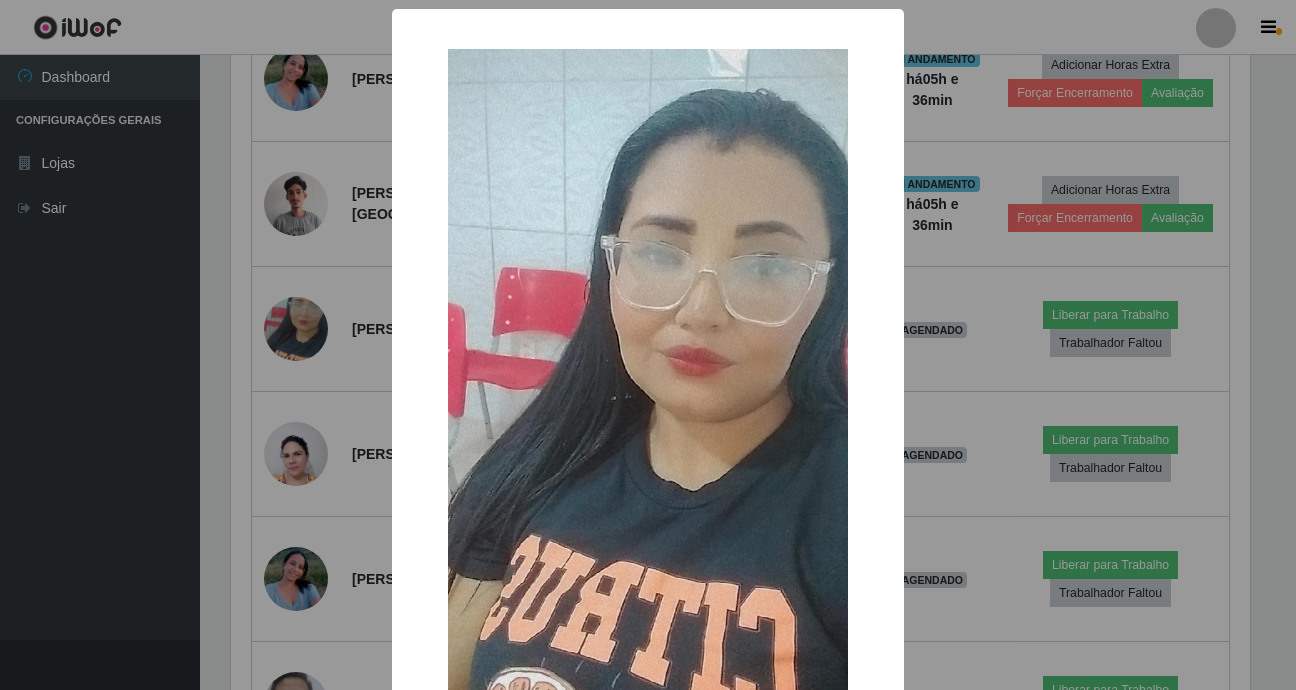 click on "× OK Cancel" at bounding box center [648, 345] 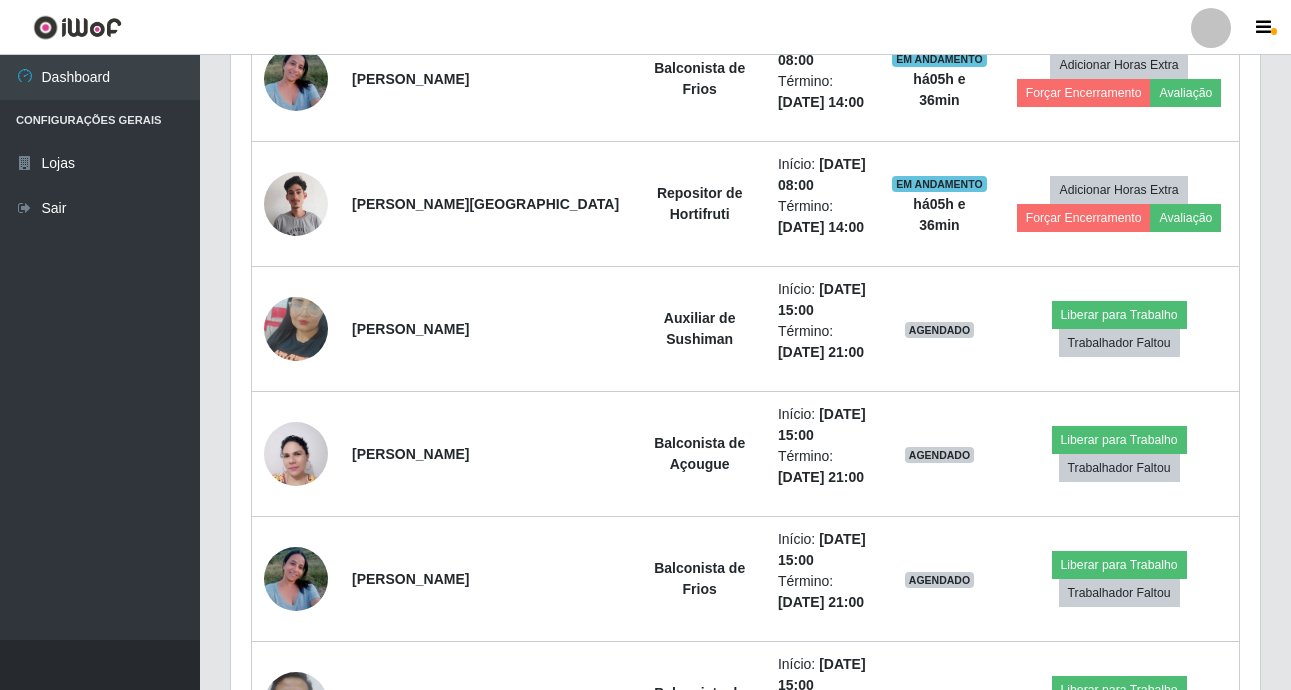 scroll, scrollTop: 999585, scrollLeft: 998971, axis: both 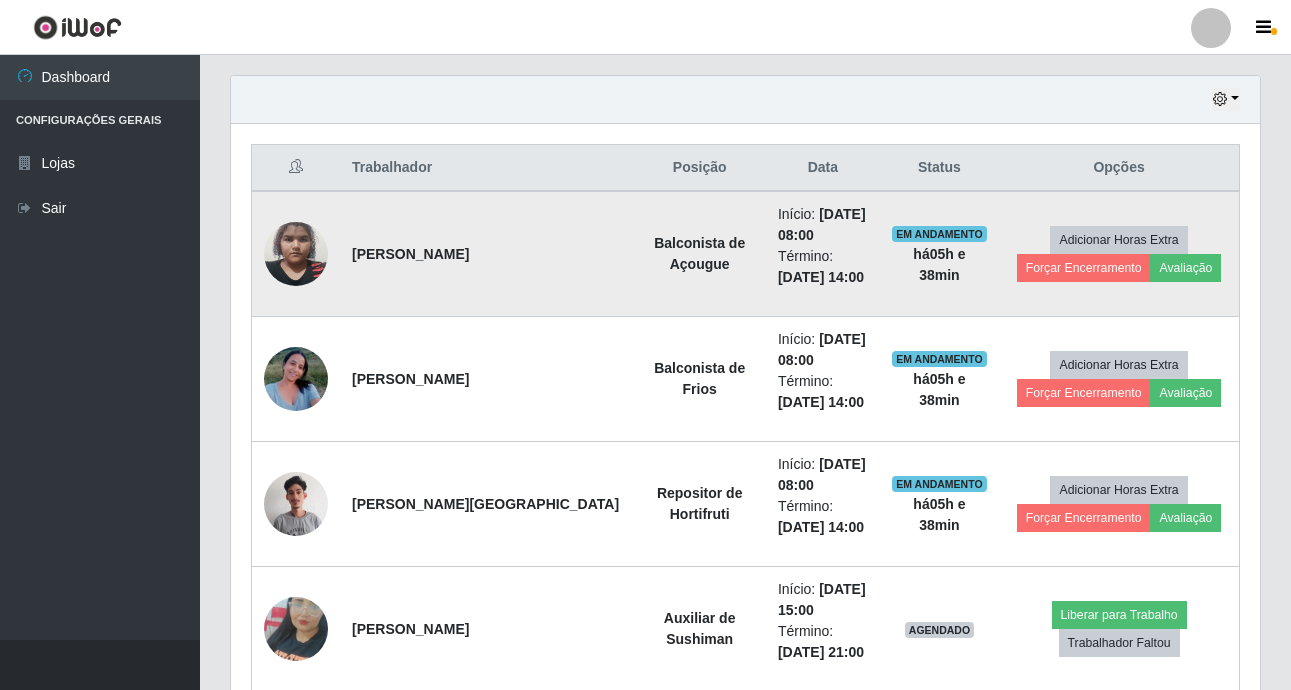 drag, startPoint x: 1139, startPoint y: 283, endPoint x: 1204, endPoint y: 245, distance: 75.29276 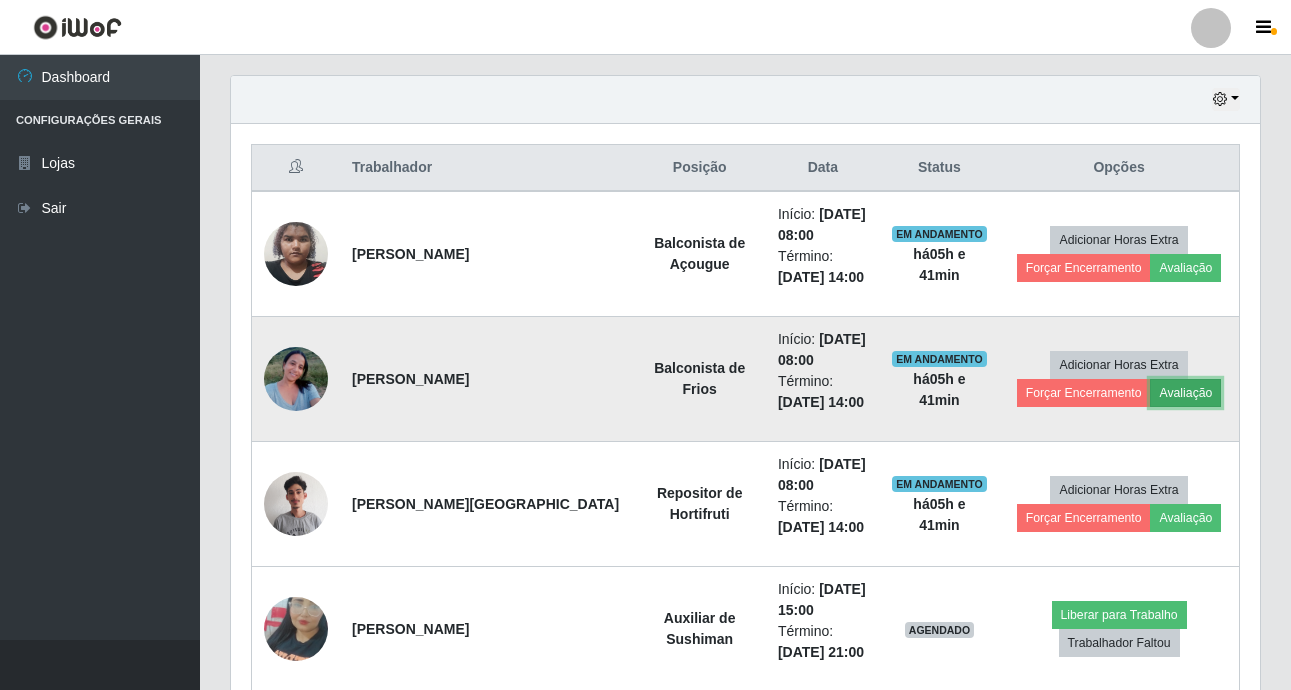 click on "Avaliação" at bounding box center [1185, 393] 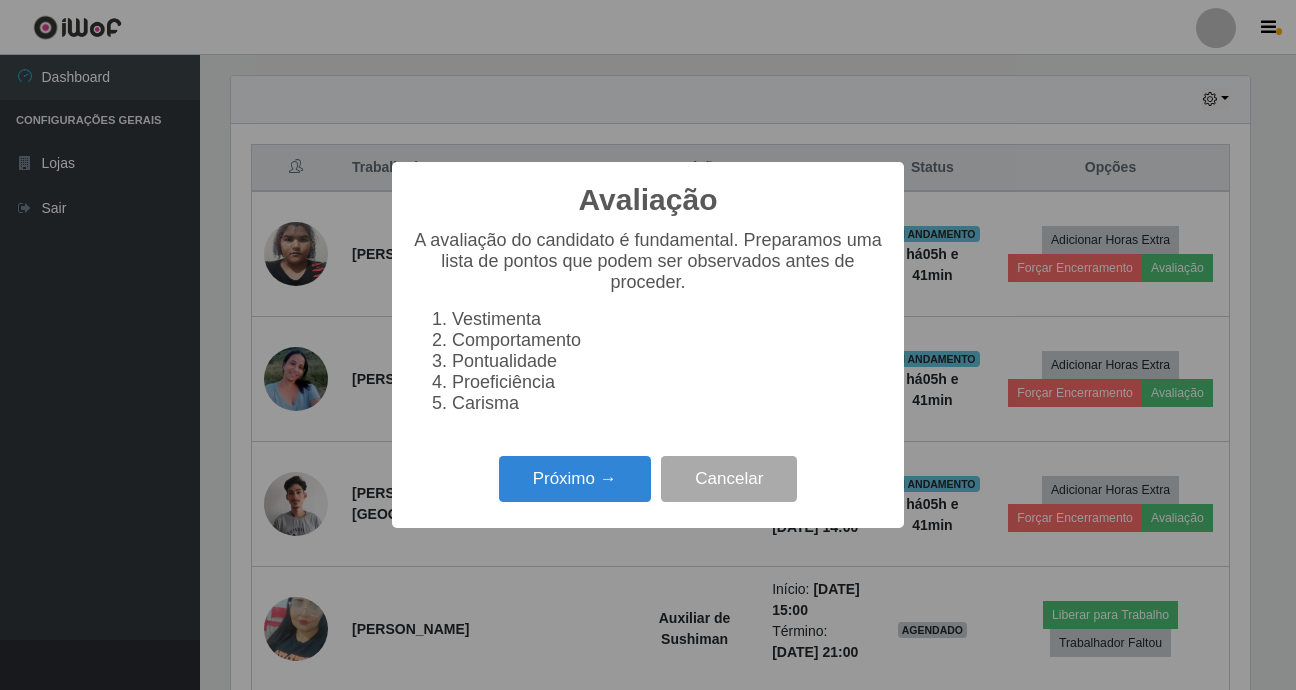 scroll, scrollTop: 999585, scrollLeft: 998981, axis: both 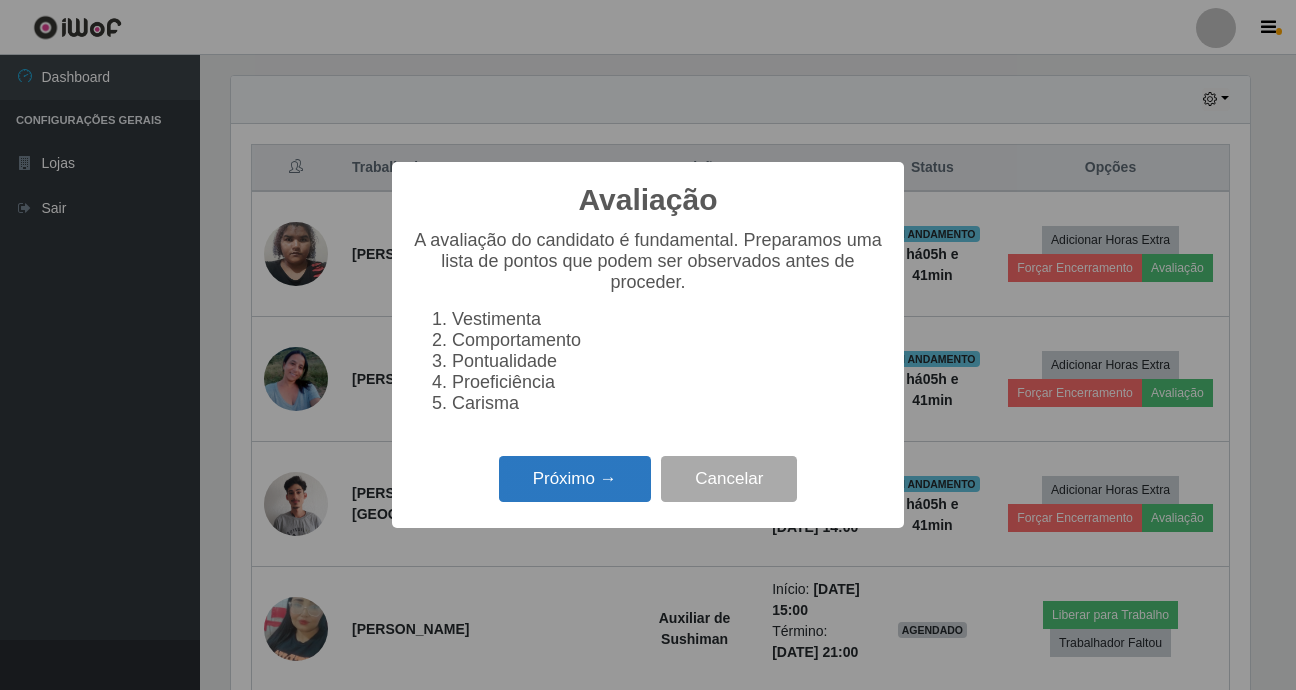 click on "Próximo →" at bounding box center [575, 479] 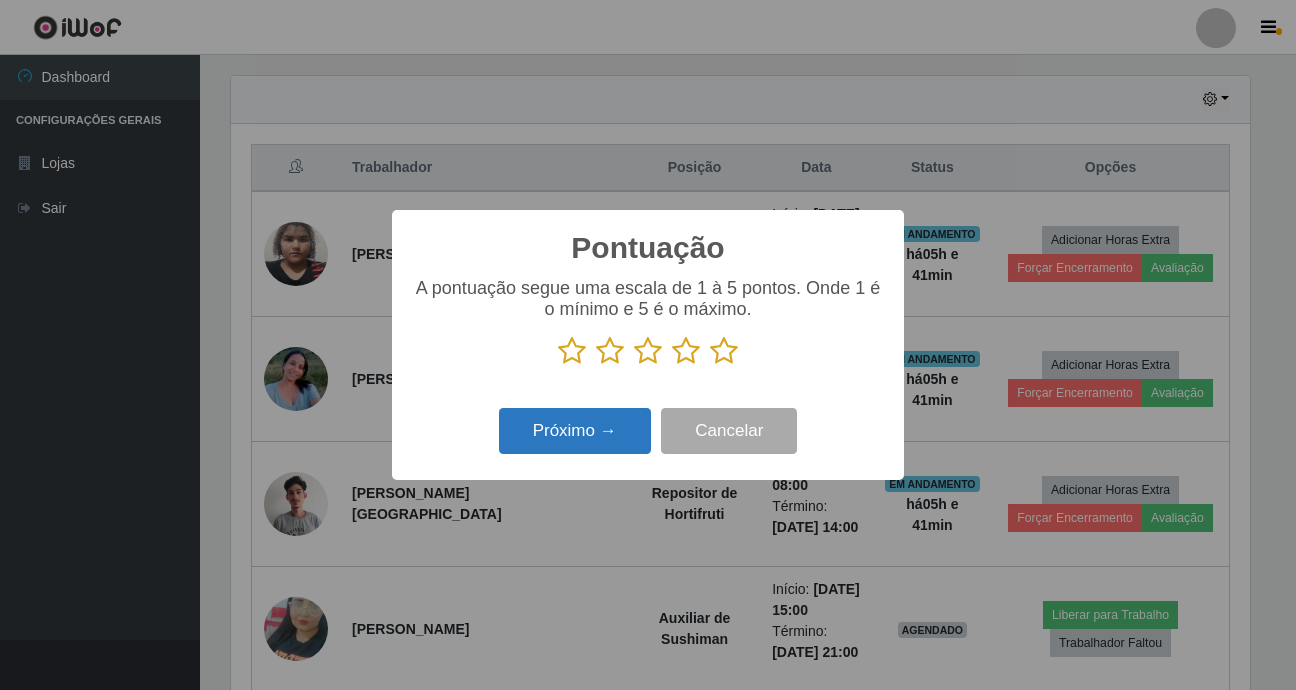 scroll, scrollTop: 999585, scrollLeft: 998981, axis: both 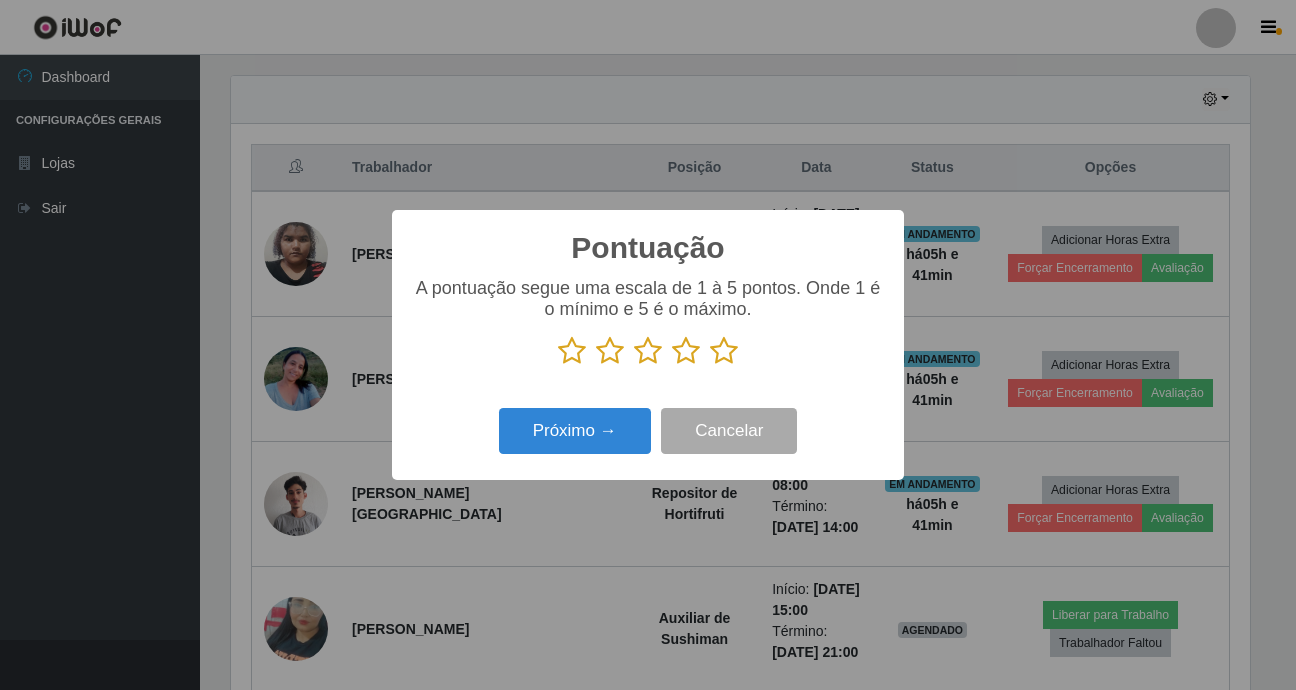 click at bounding box center (724, 351) 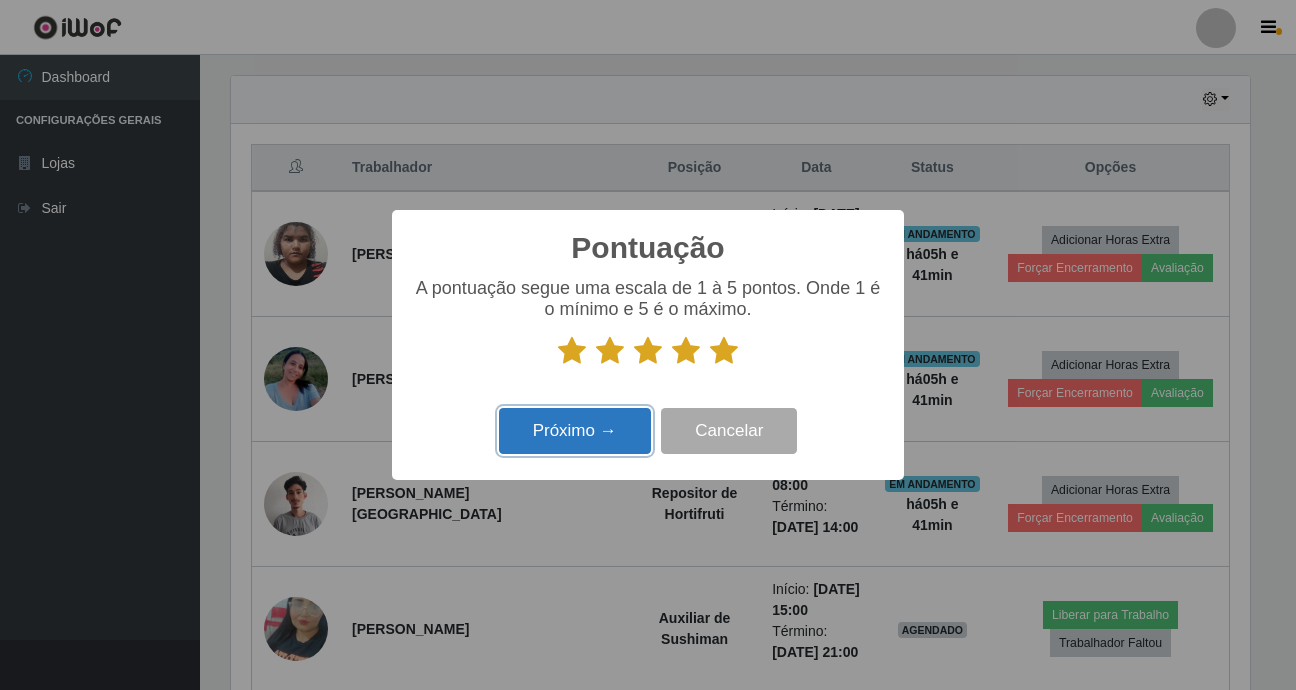 click on "Próximo →" at bounding box center (575, 431) 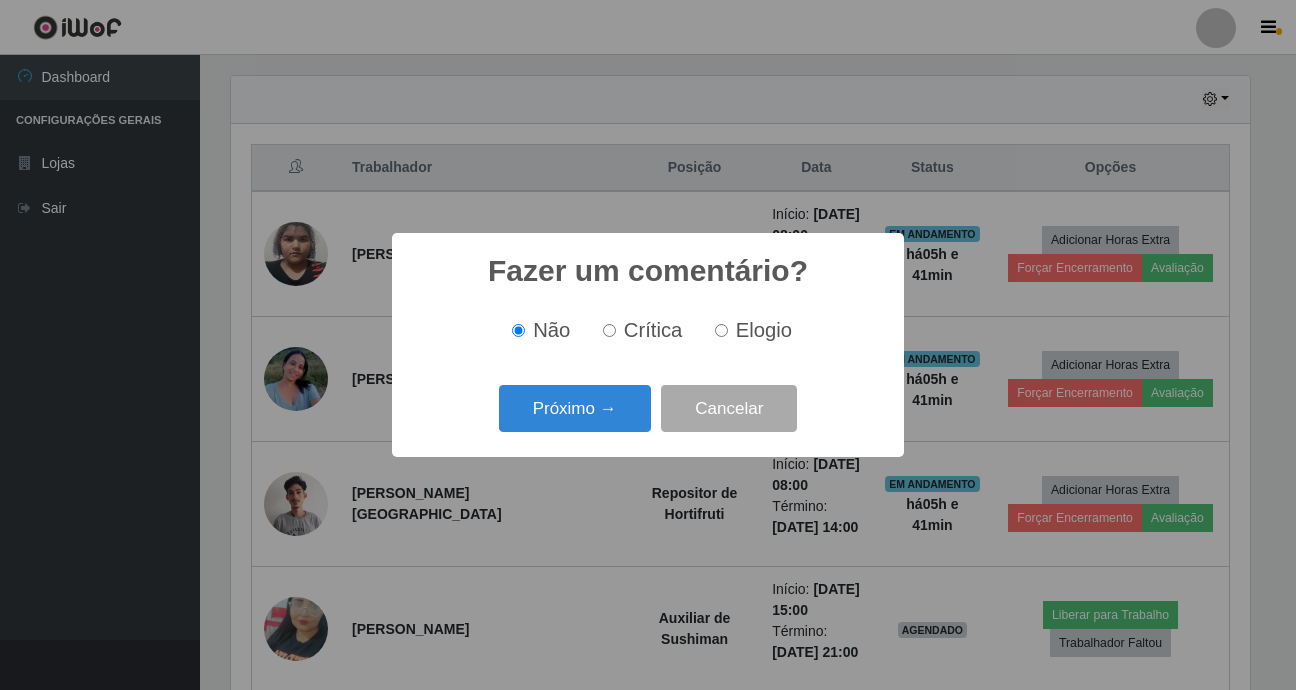 scroll, scrollTop: 999585, scrollLeft: 998981, axis: both 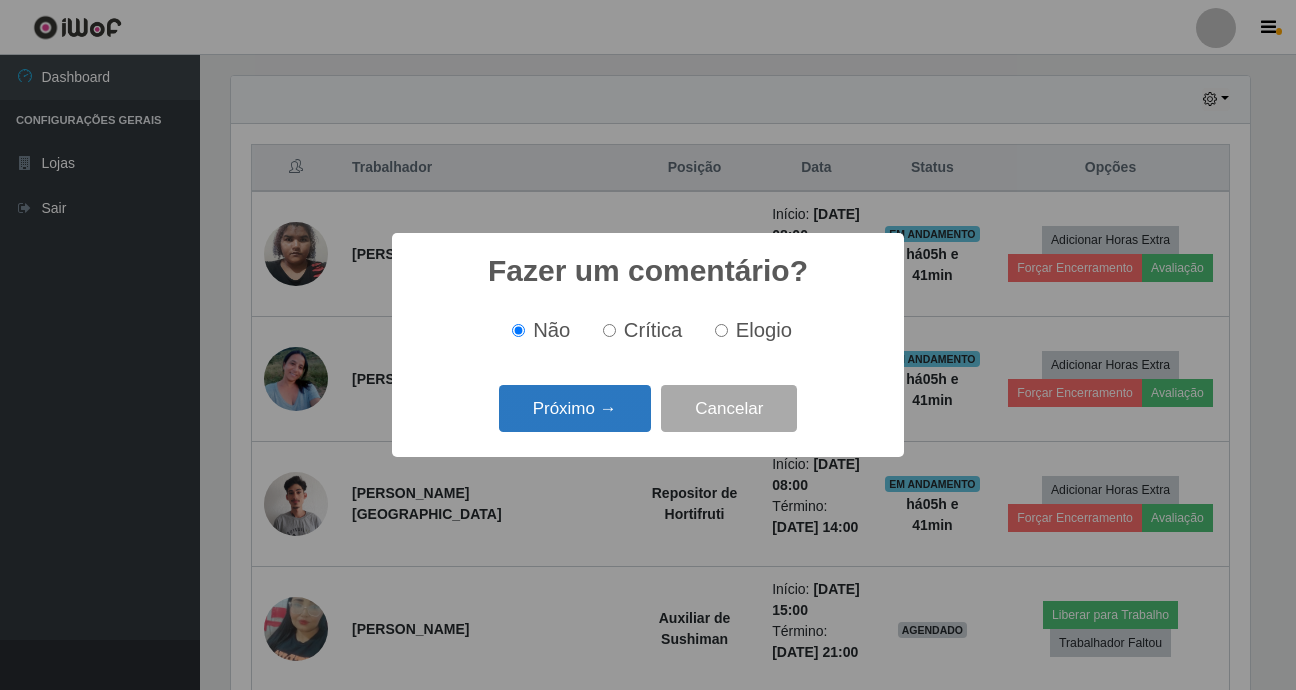 click on "Próximo →" at bounding box center [575, 408] 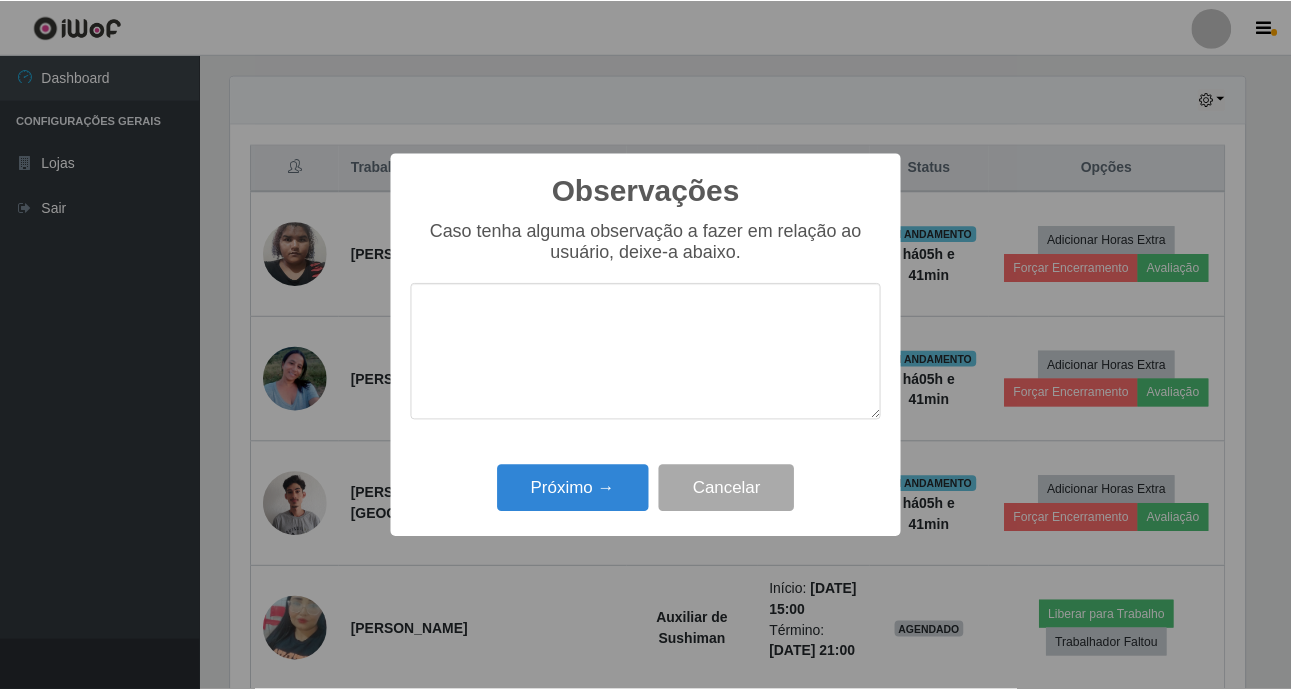 scroll, scrollTop: 999585, scrollLeft: 998981, axis: both 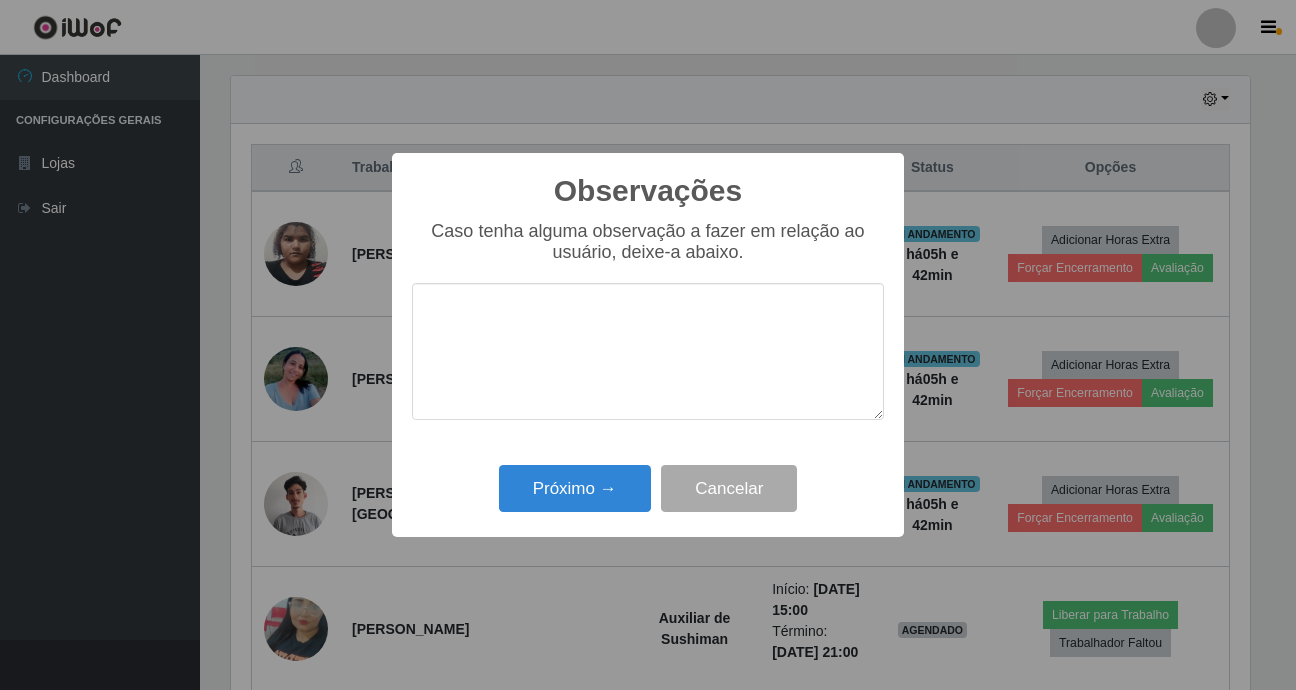 click on "Observações × Caso tenha alguma observação a fazer em relação ao usuário, deixe-a abaixo. Próximo → Cancelar" at bounding box center (648, 345) 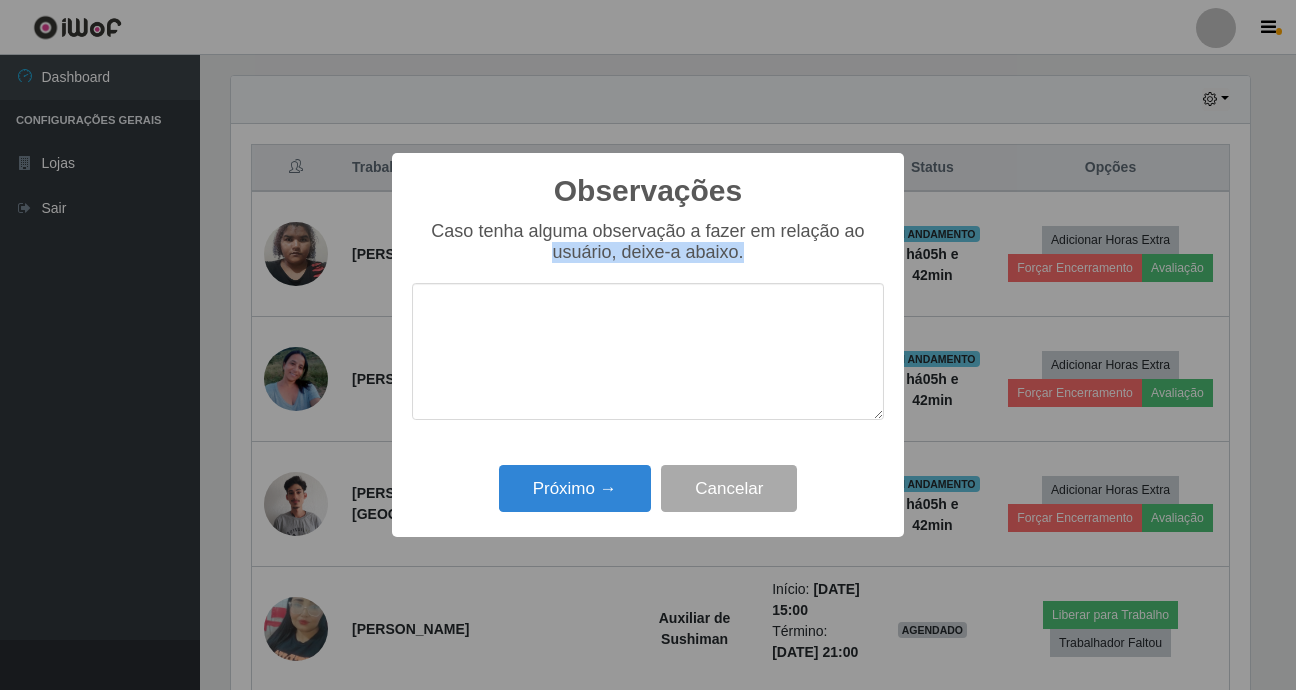 click on "Observações × Caso tenha alguma observação a fazer em relação ao usuário, deixe-a abaixo. Próximo → Cancelar" at bounding box center (648, 345) 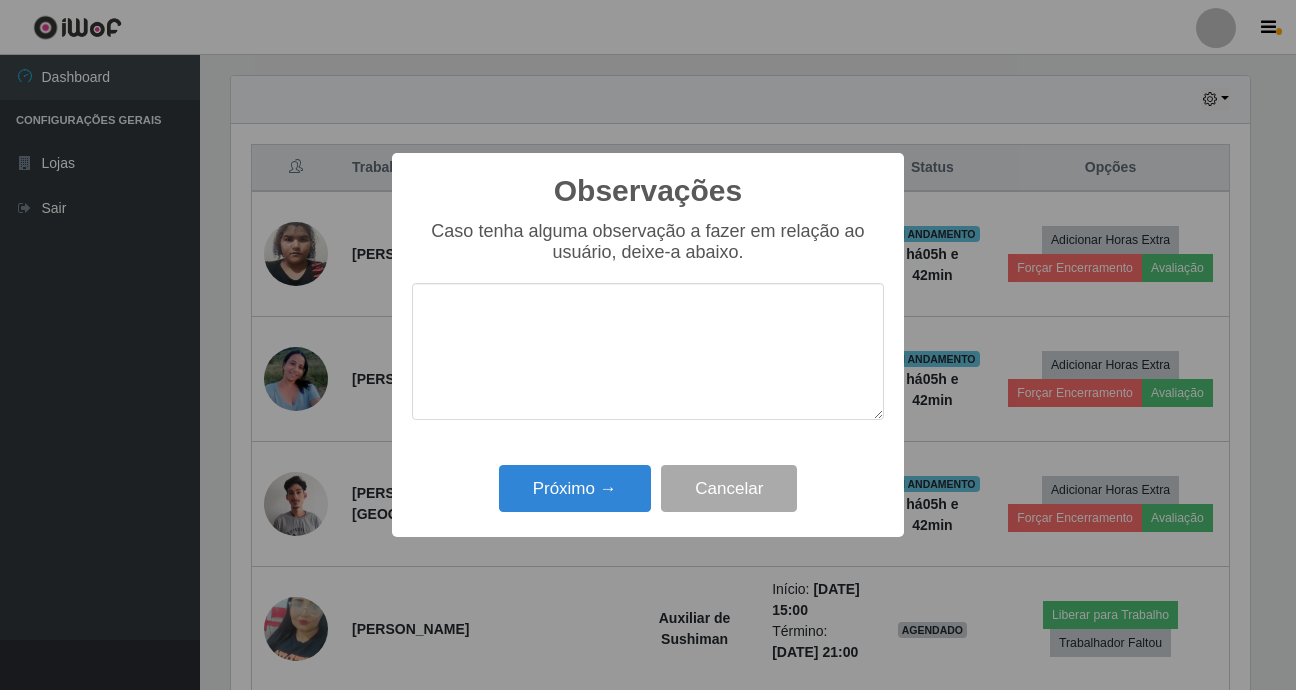 click on "Próximo → Cancelar" at bounding box center [648, 488] 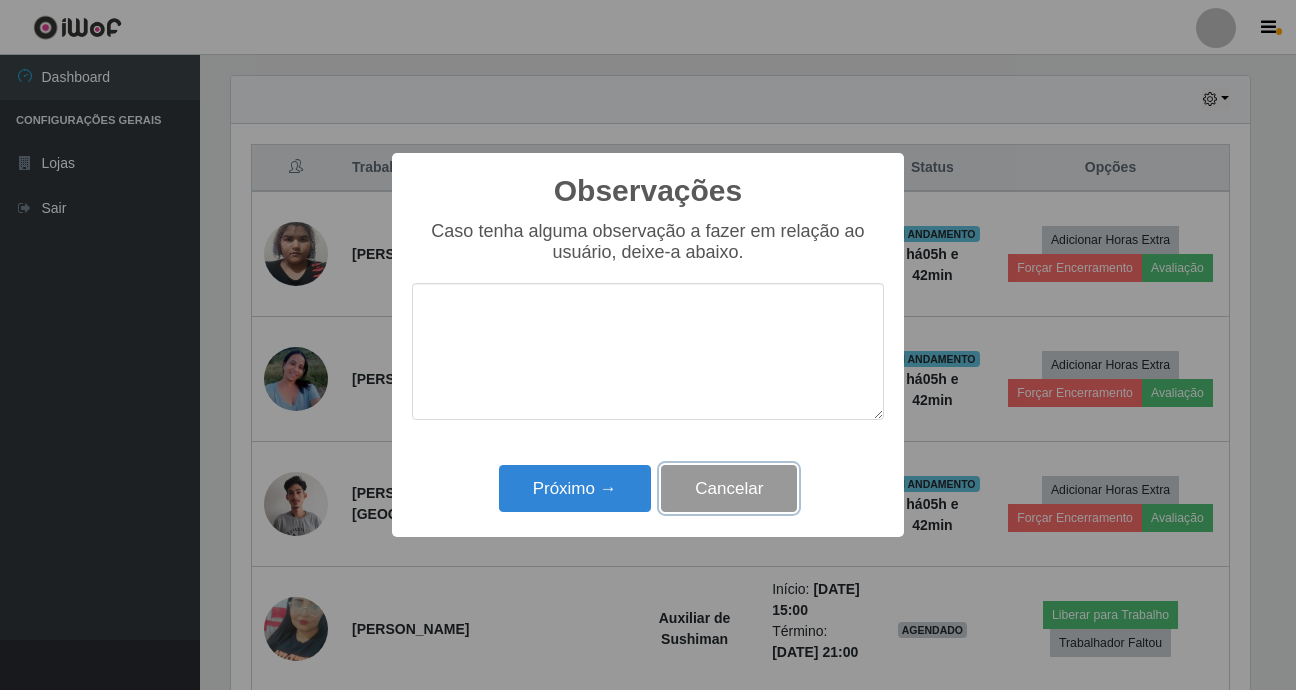 click on "Cancelar" at bounding box center (729, 488) 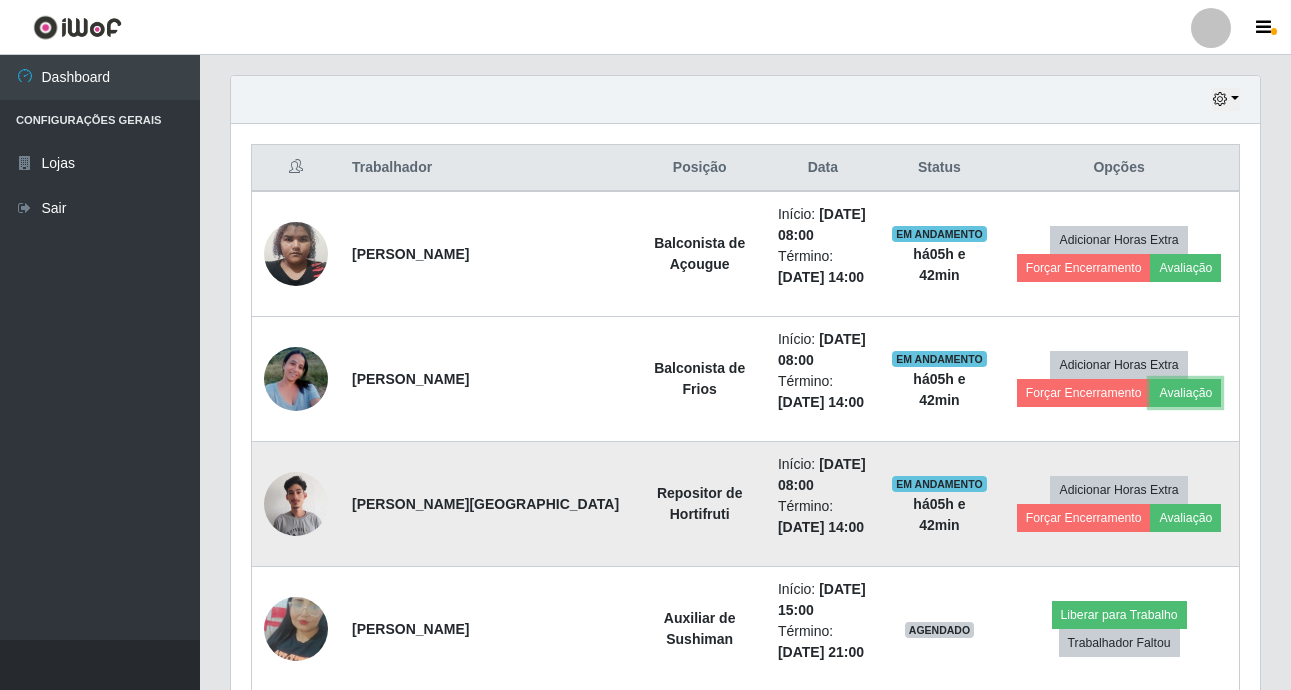 scroll, scrollTop: 999585, scrollLeft: 998971, axis: both 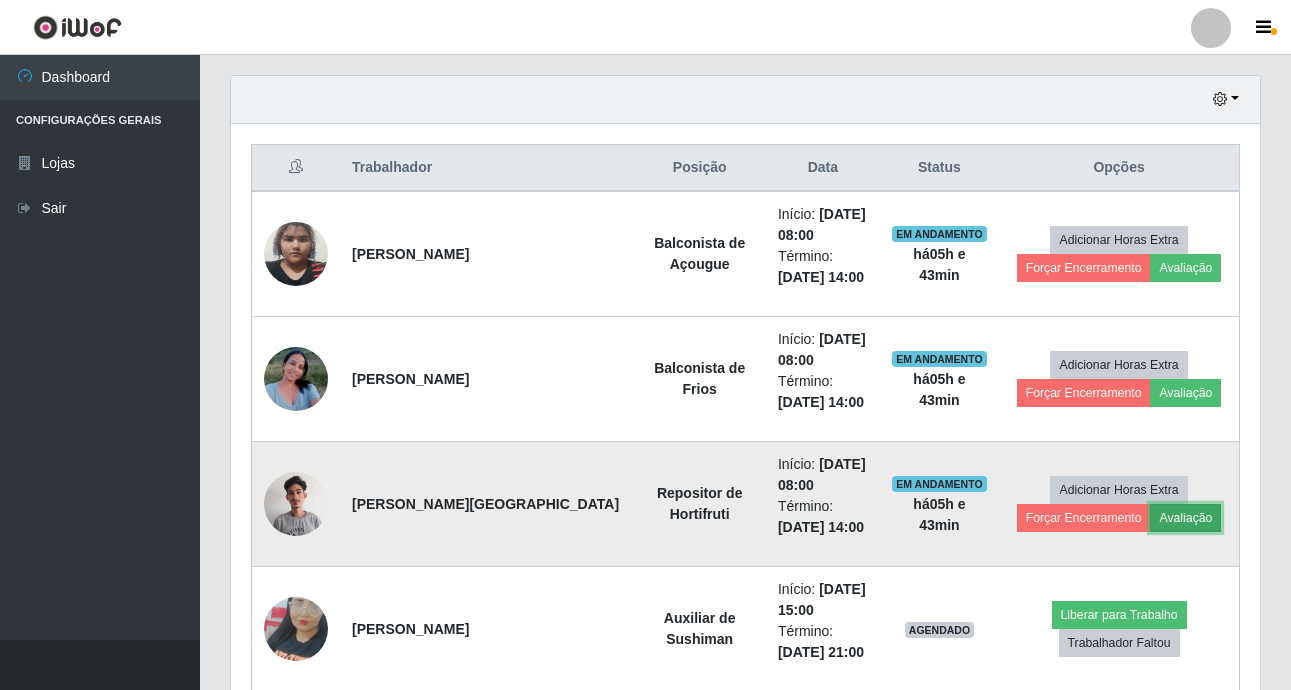 click on "Avaliação" at bounding box center (1185, 518) 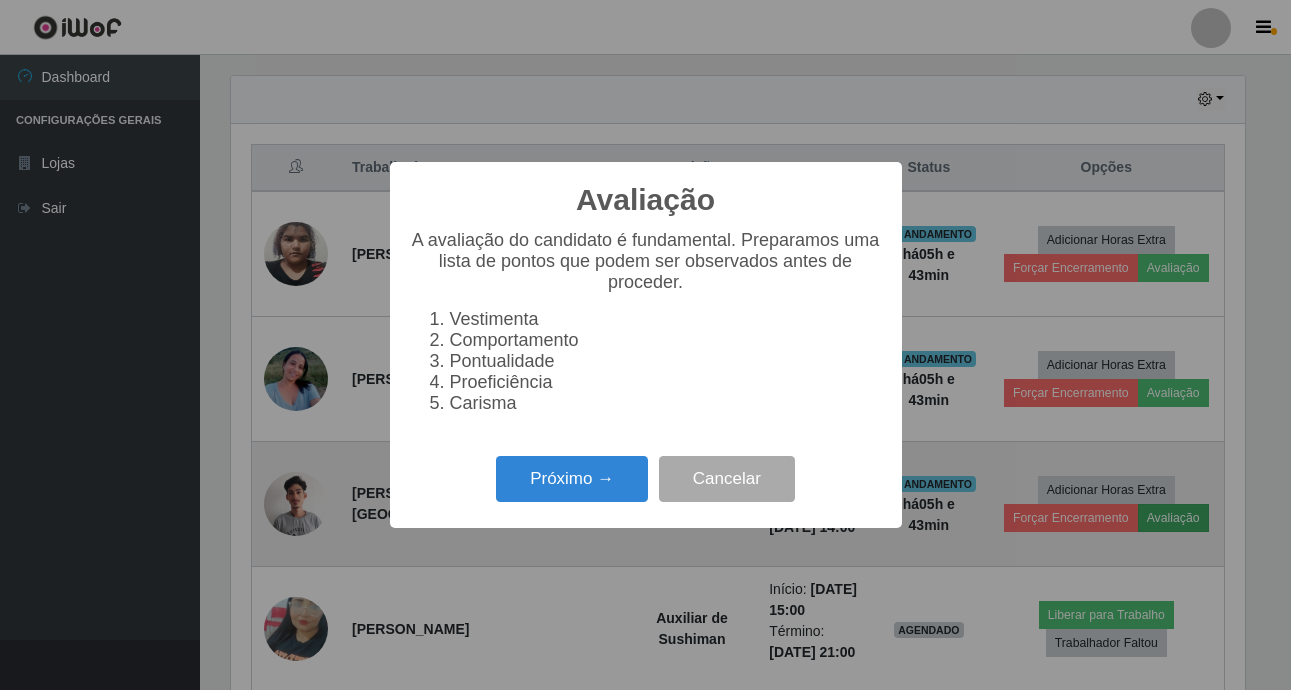 scroll, scrollTop: 999585, scrollLeft: 998981, axis: both 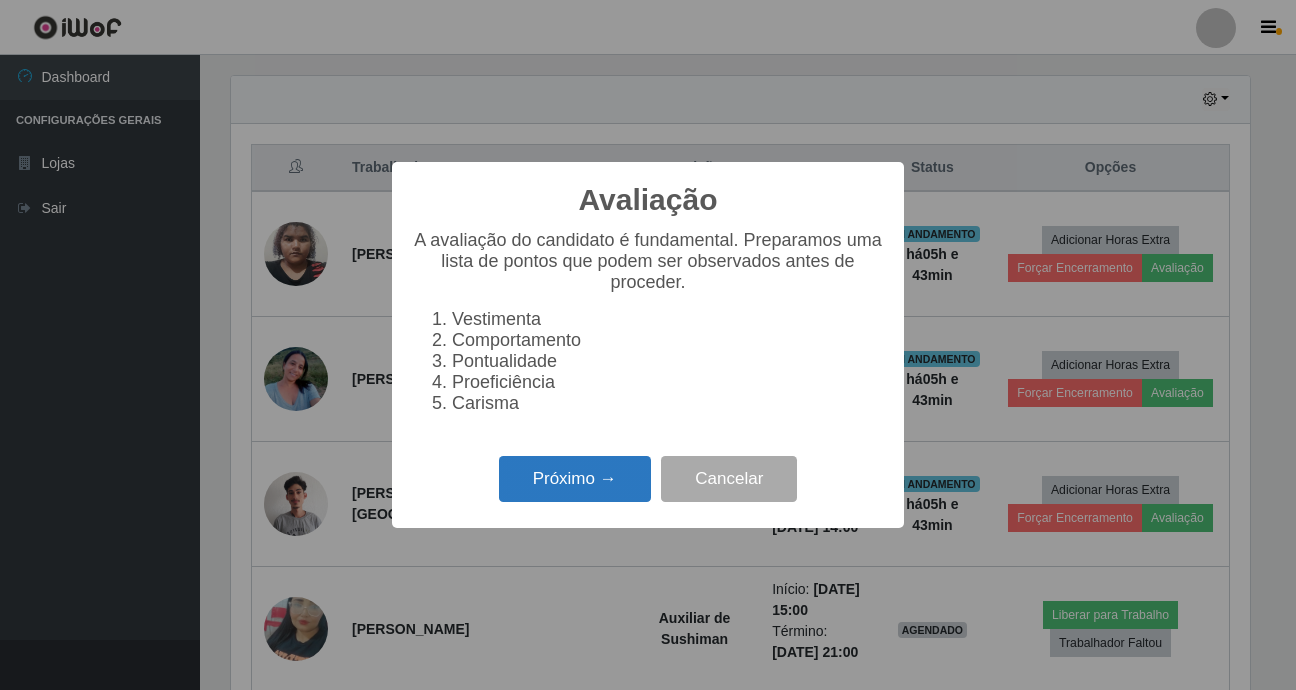 click on "Próximo →" at bounding box center (575, 479) 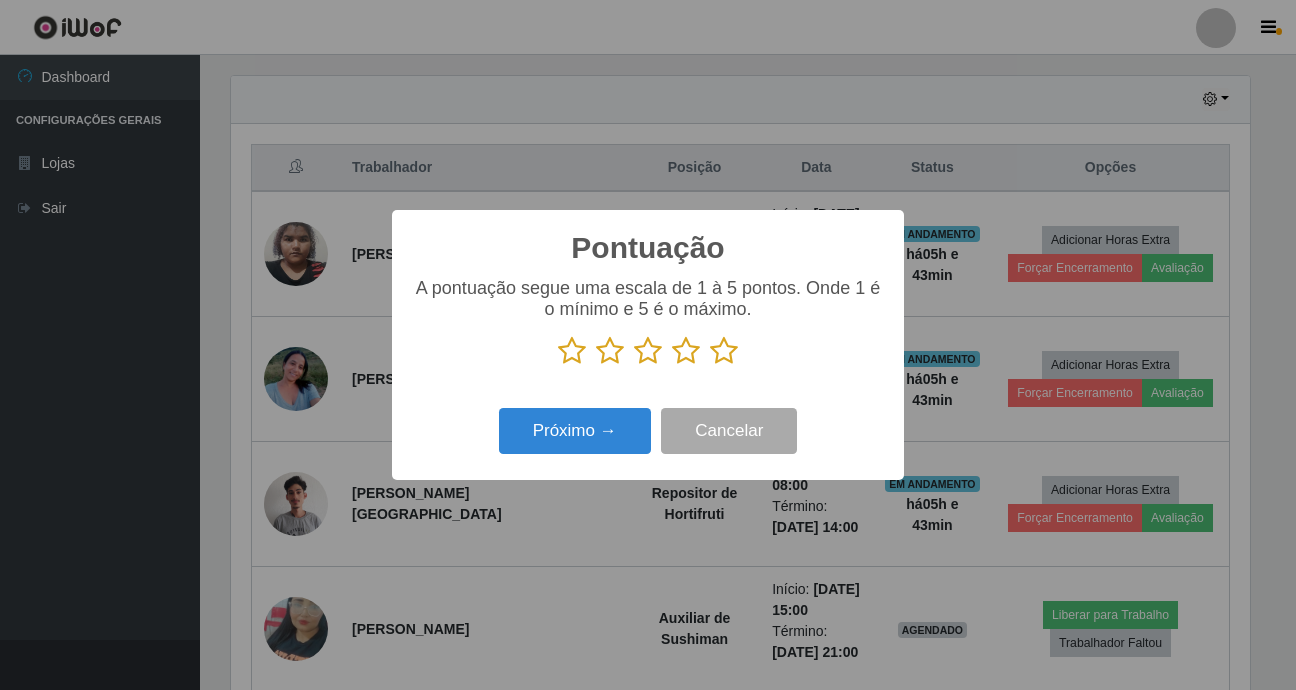 click at bounding box center (648, 351) 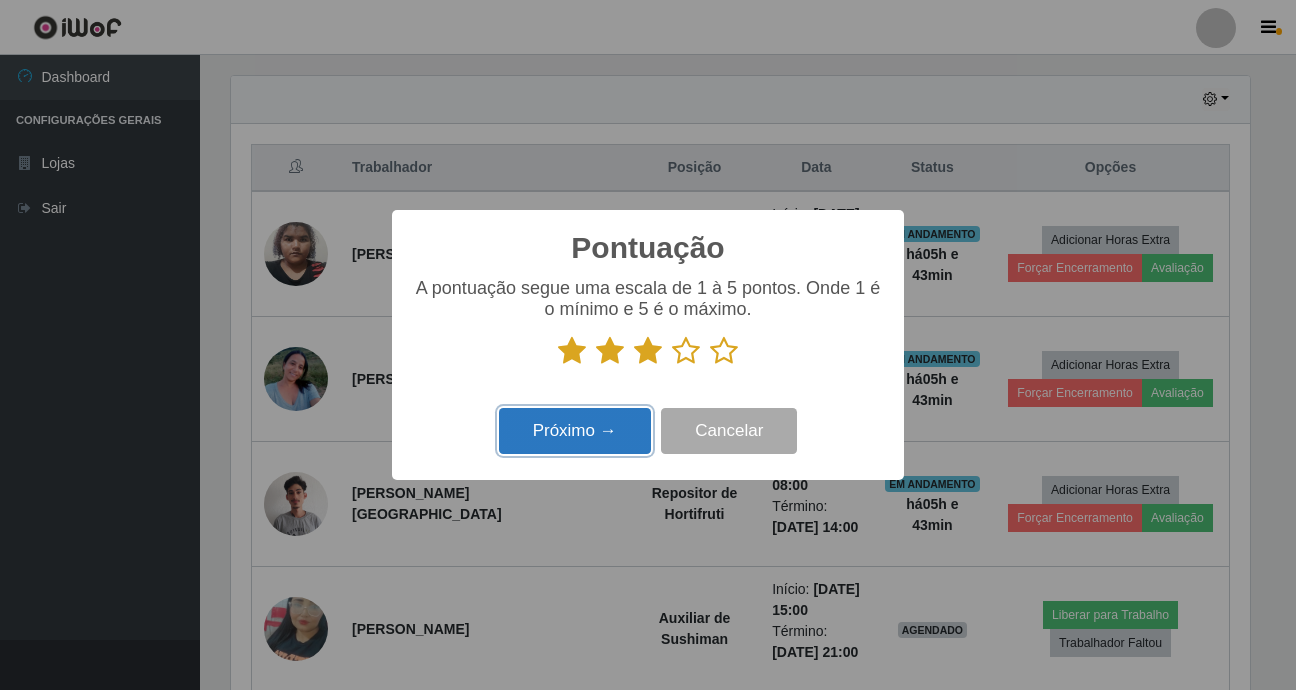 click on "Próximo →" at bounding box center [575, 431] 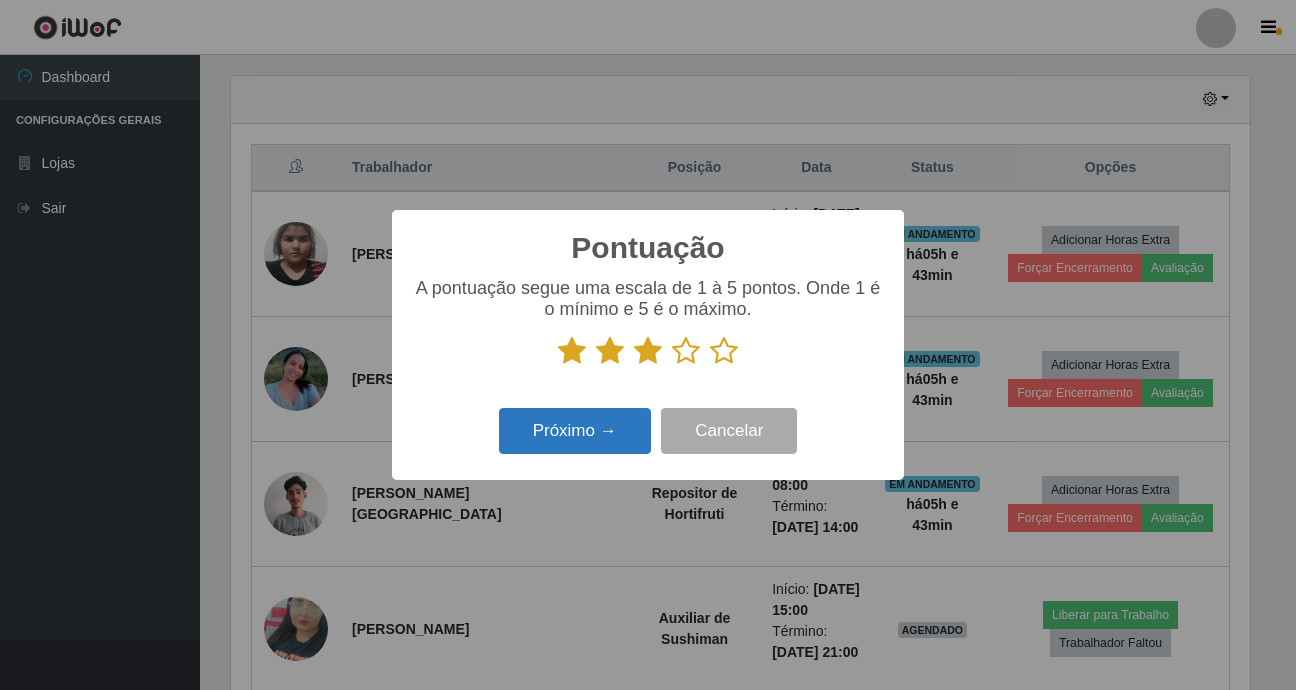 scroll, scrollTop: 999585, scrollLeft: 998981, axis: both 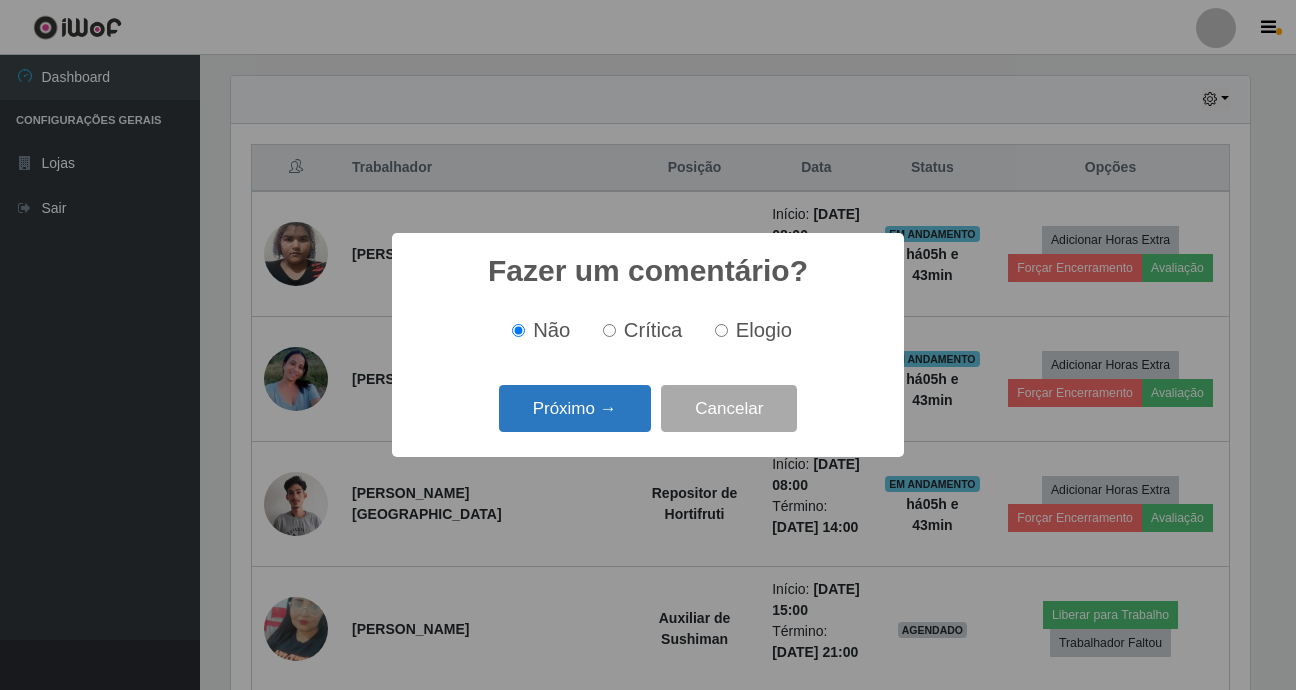 click on "Próximo →" at bounding box center (575, 408) 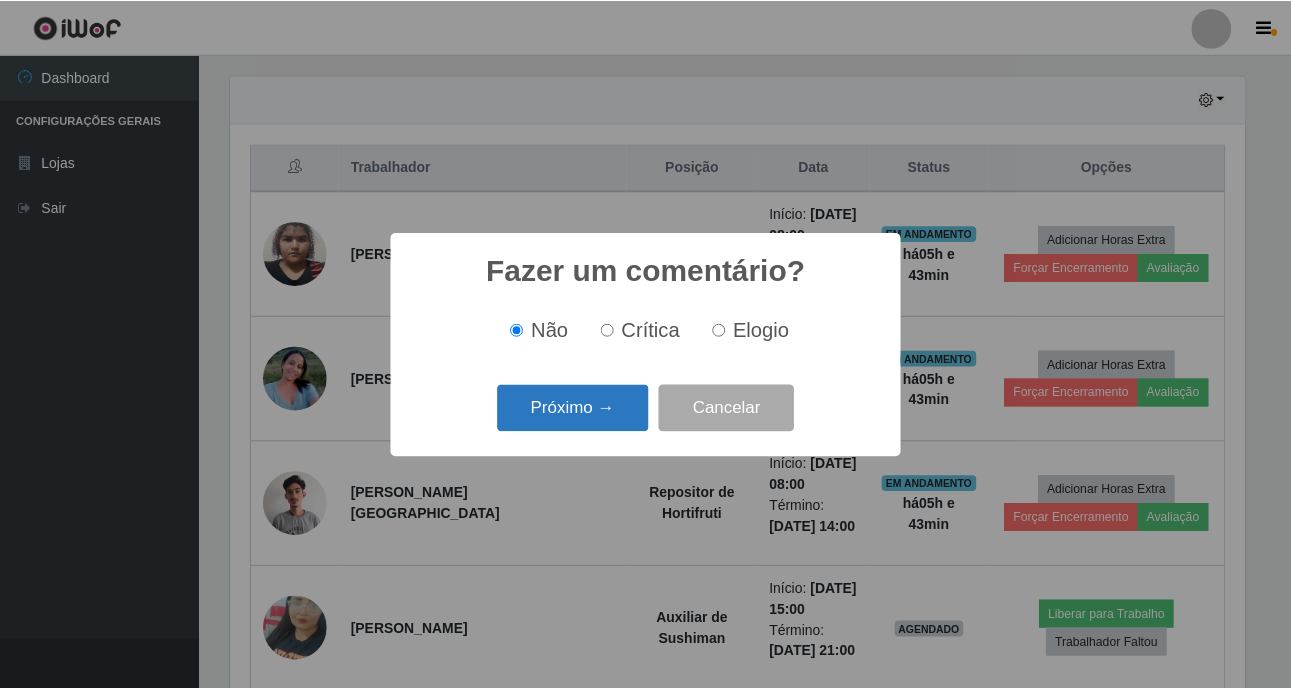scroll, scrollTop: 999585, scrollLeft: 998981, axis: both 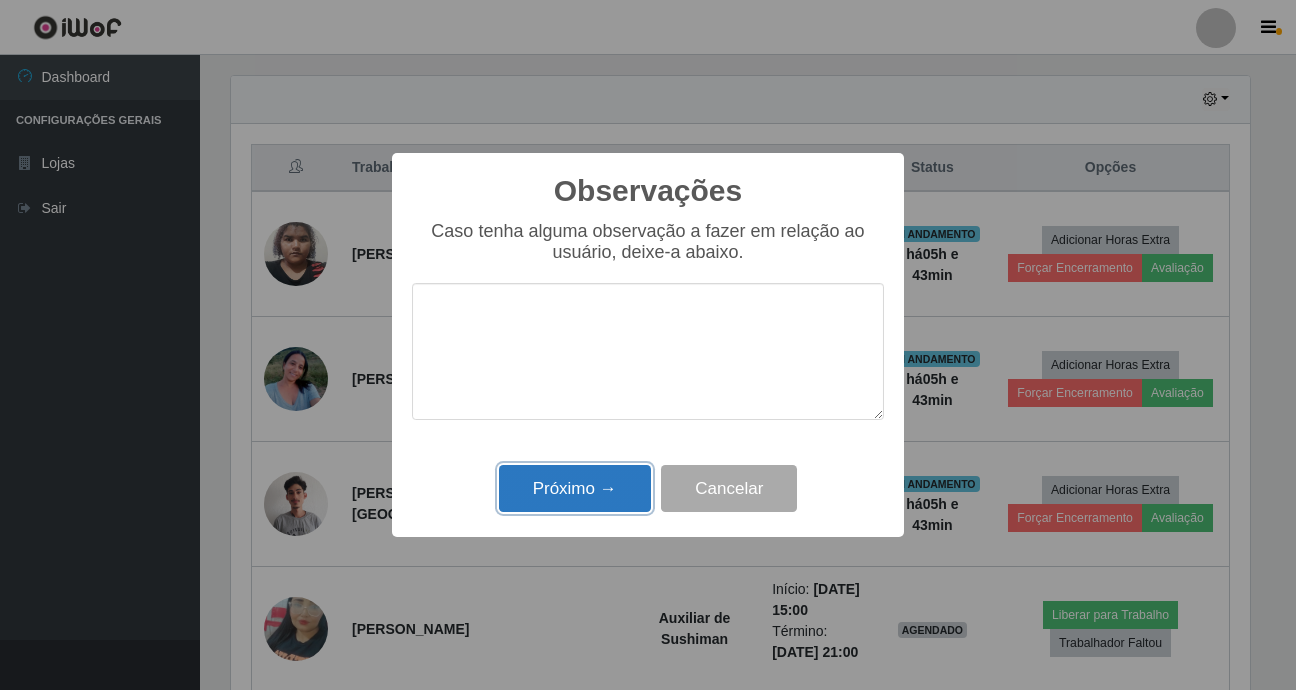 click on "Próximo →" at bounding box center [575, 488] 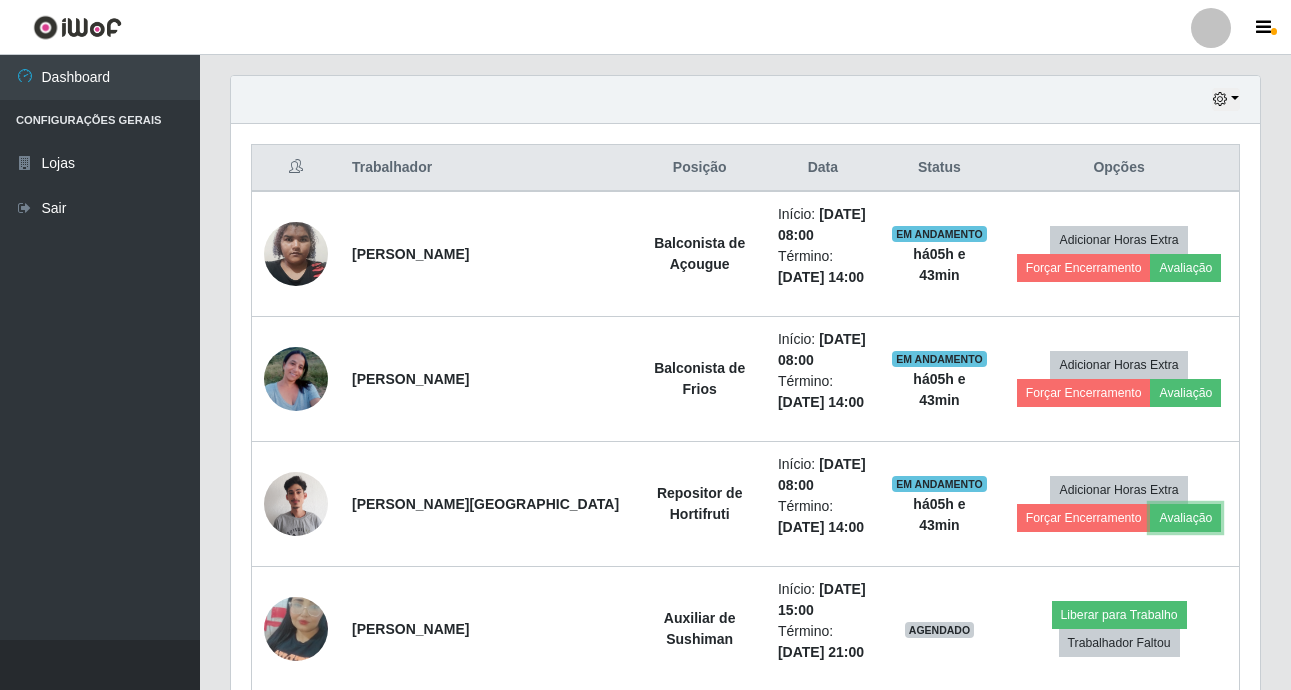 scroll, scrollTop: 999585, scrollLeft: 998971, axis: both 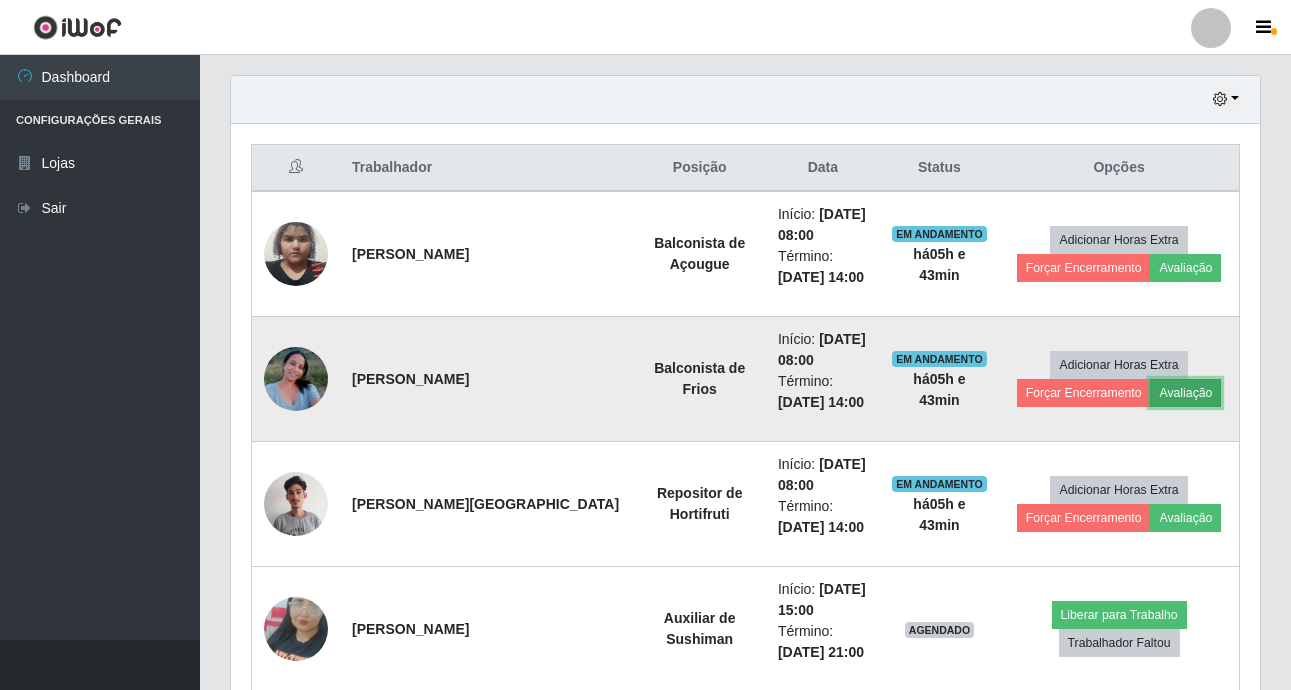 click on "Avaliação" at bounding box center [1185, 393] 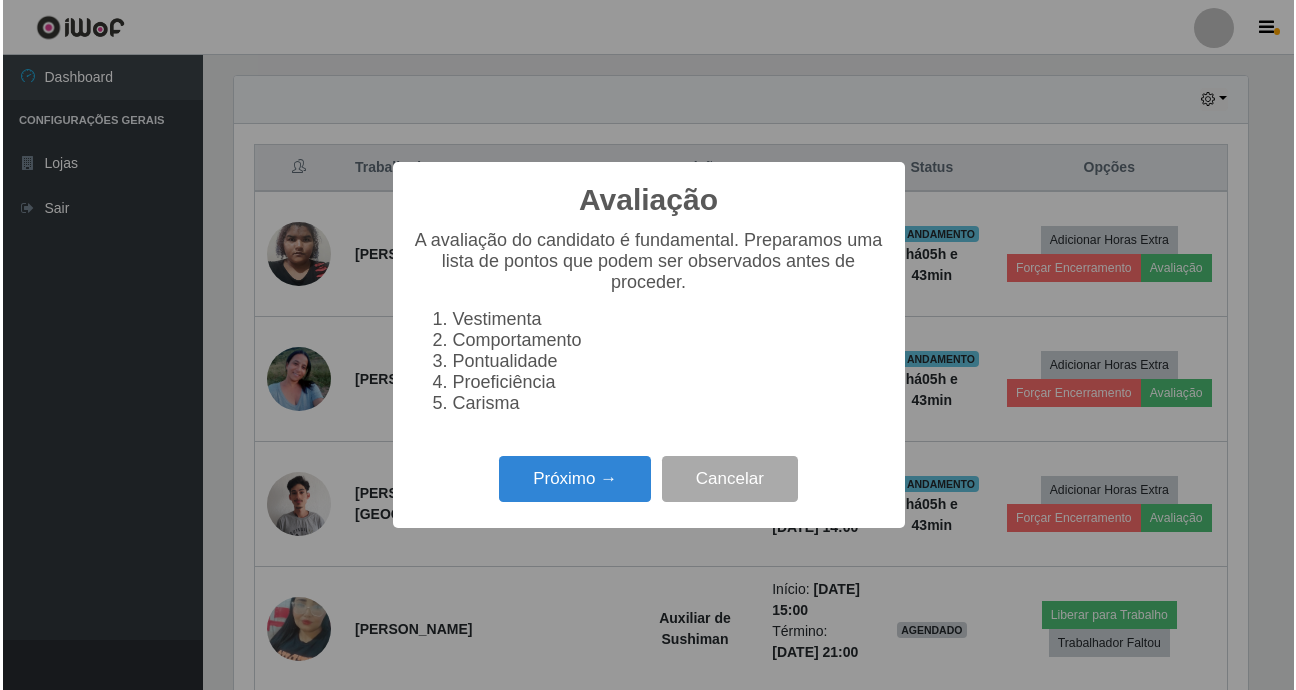 scroll, scrollTop: 999585, scrollLeft: 998981, axis: both 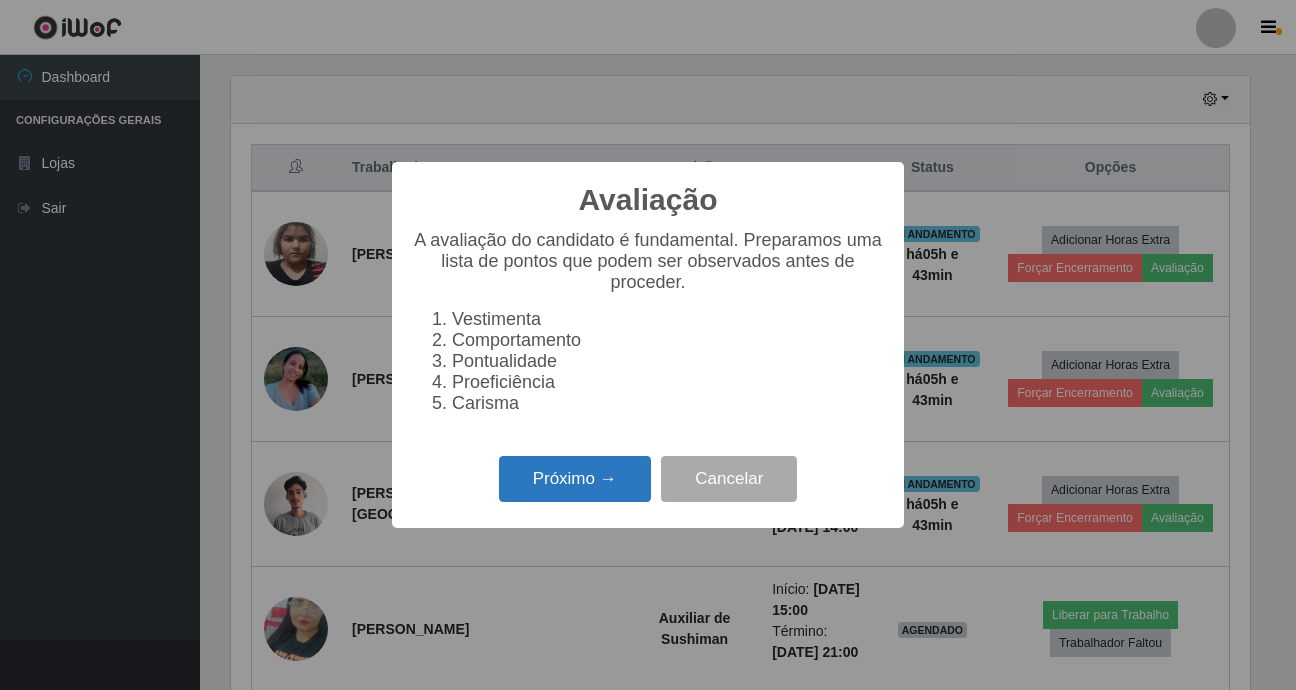 click on "Próximo →" at bounding box center [575, 479] 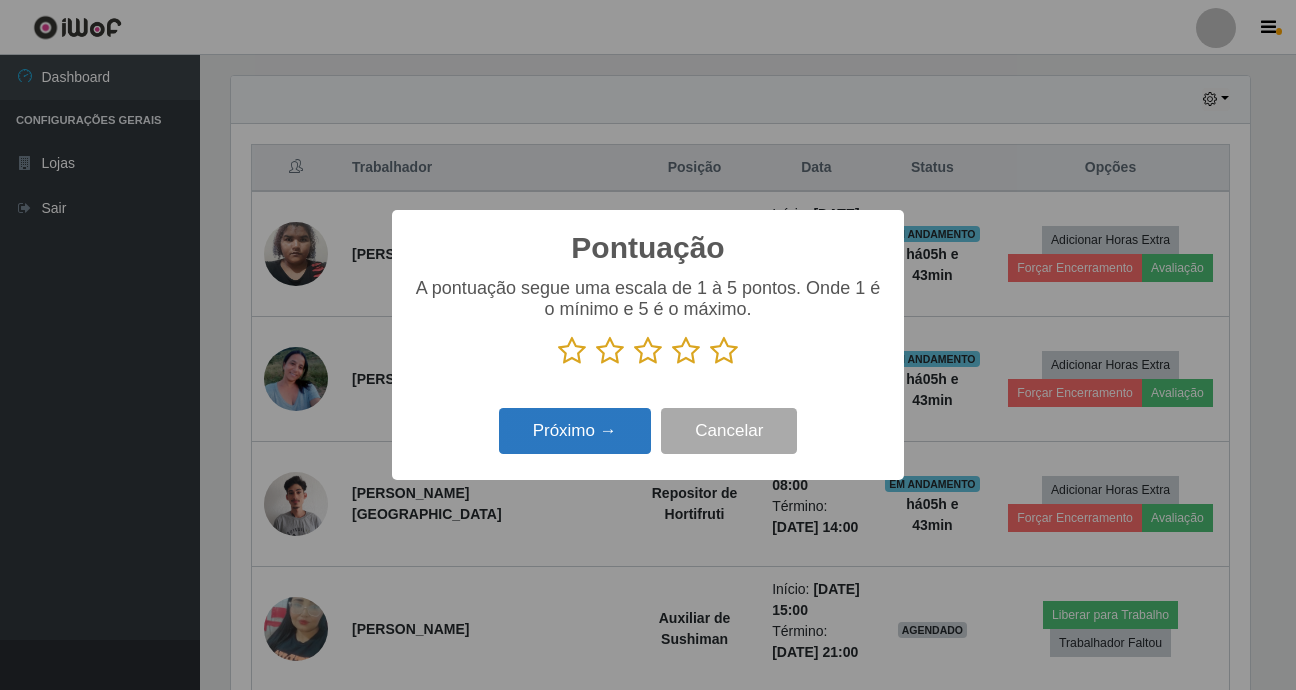 scroll, scrollTop: 999585, scrollLeft: 998981, axis: both 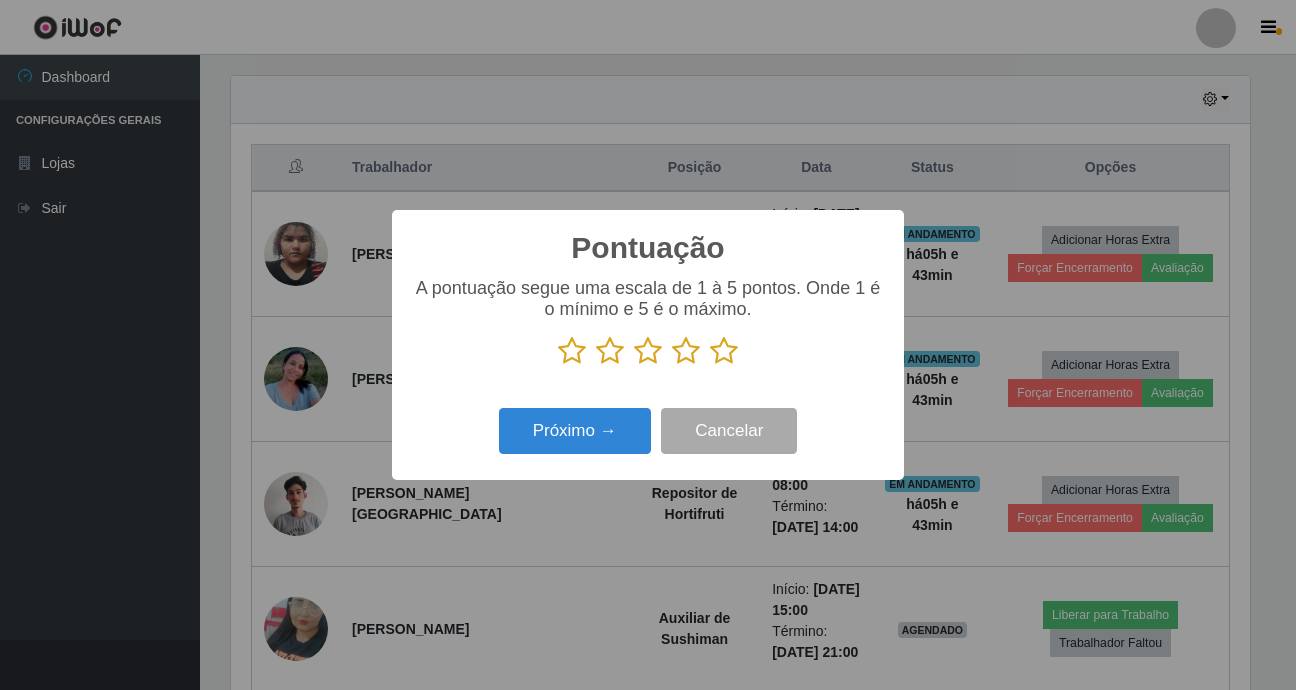 drag, startPoint x: 729, startPoint y: 354, endPoint x: 689, endPoint y: 385, distance: 50.606323 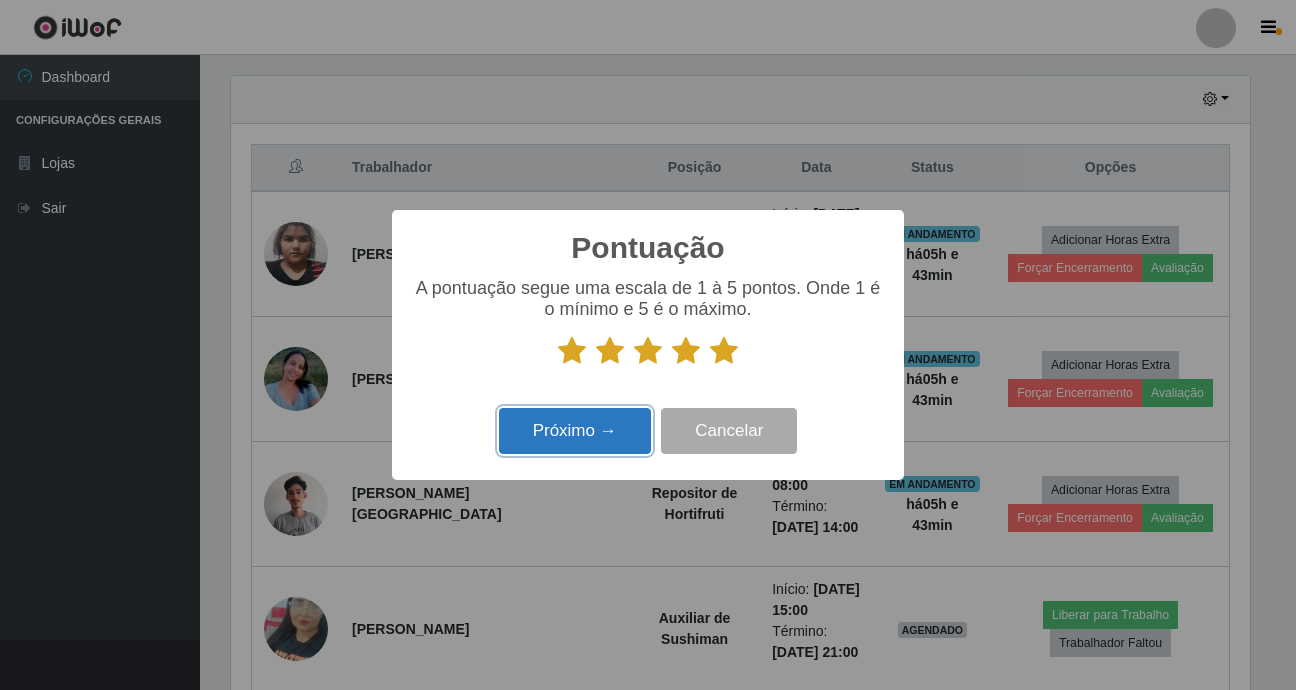 click on "Próximo →" at bounding box center (575, 431) 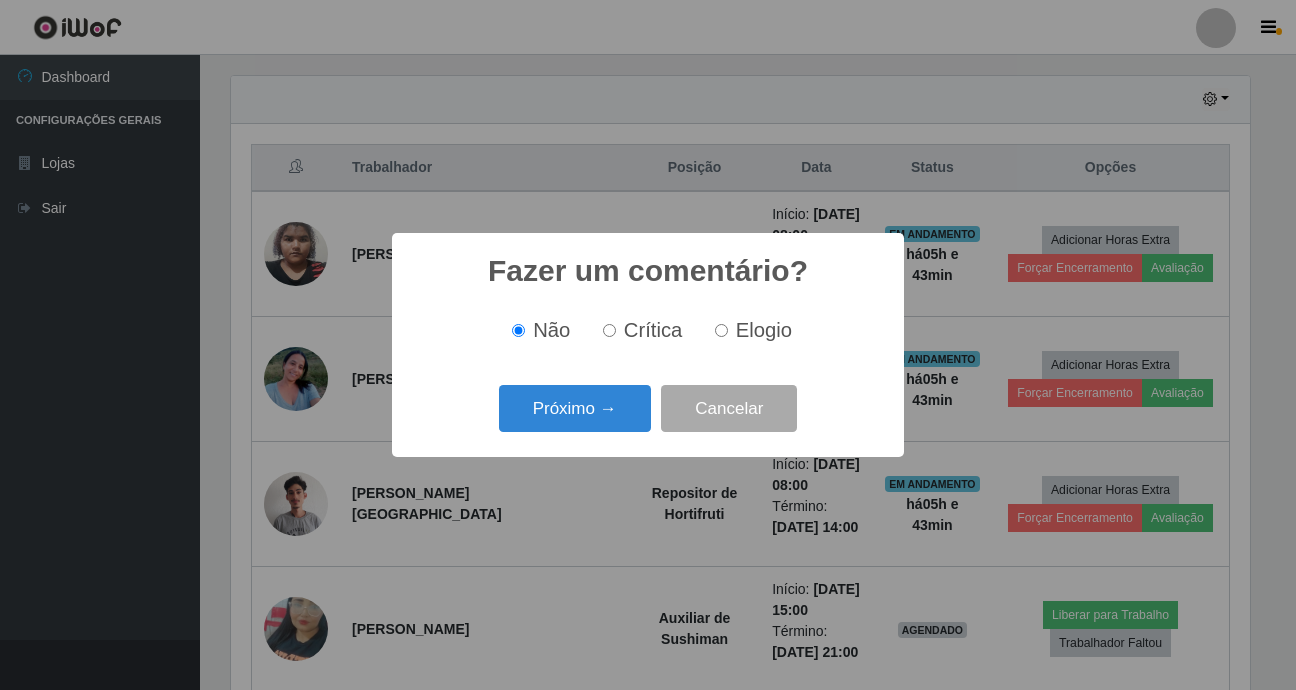 scroll, scrollTop: 999585, scrollLeft: 998981, axis: both 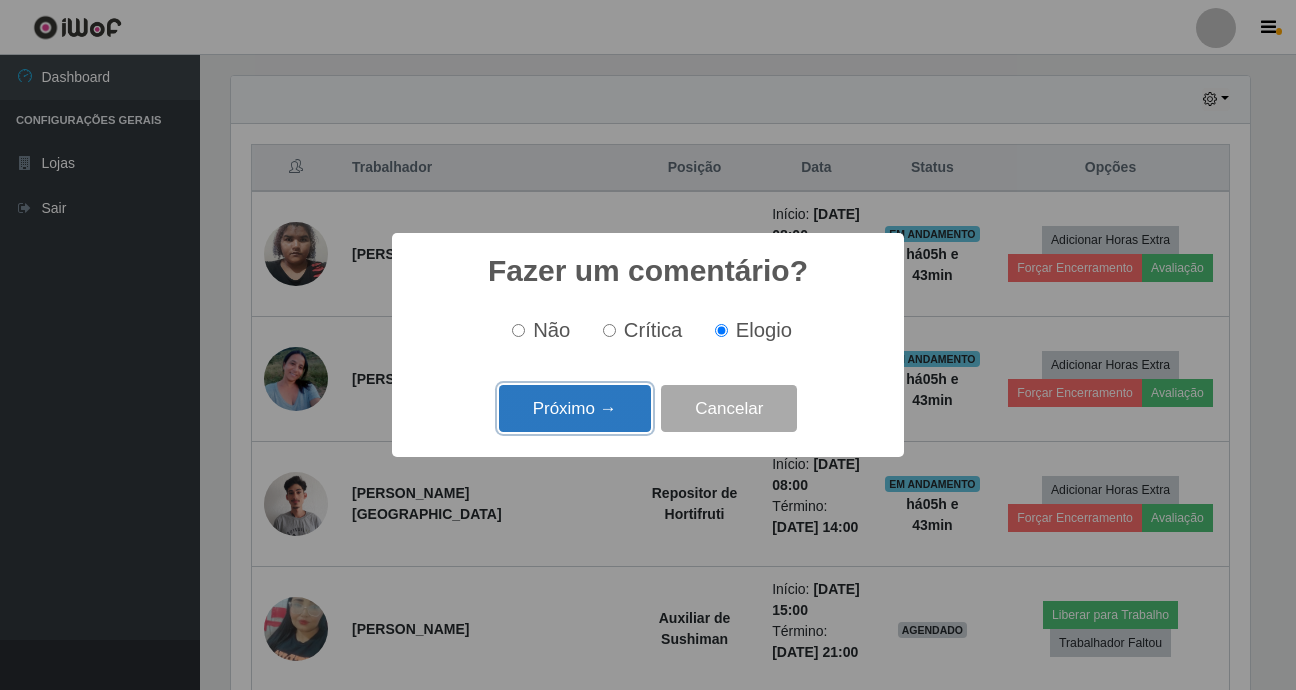 click on "Próximo →" at bounding box center [575, 408] 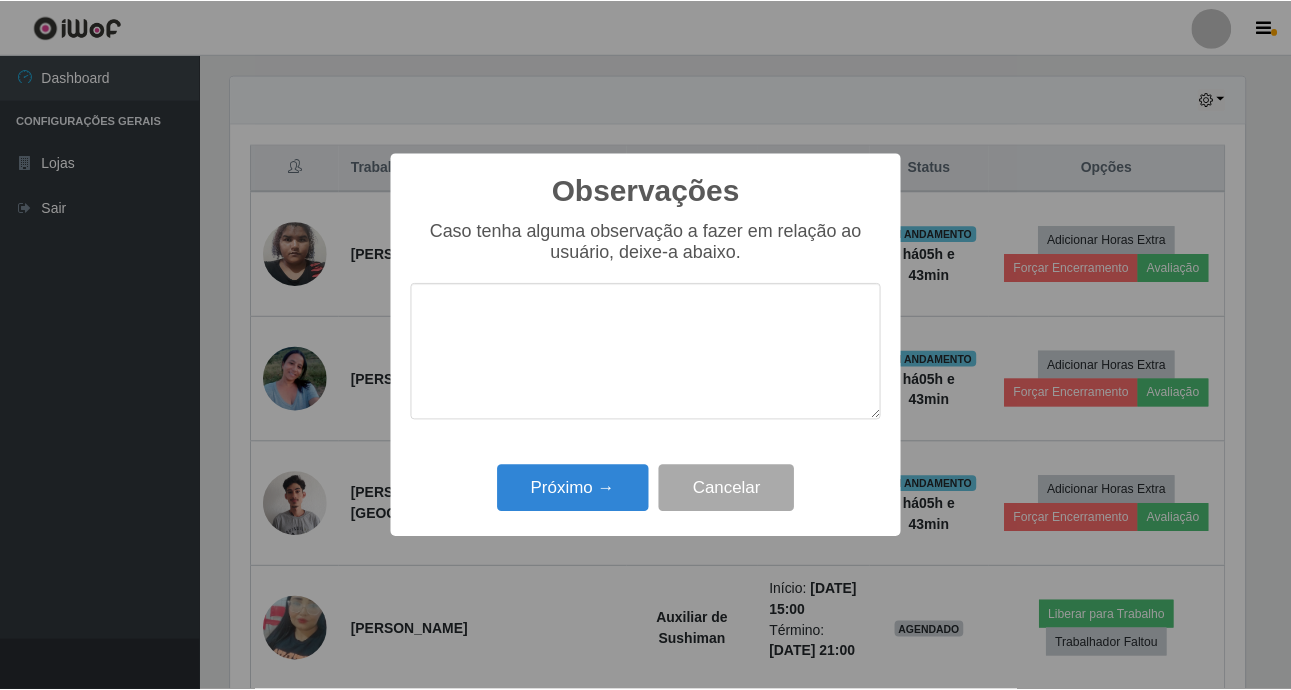 scroll, scrollTop: 999585, scrollLeft: 998981, axis: both 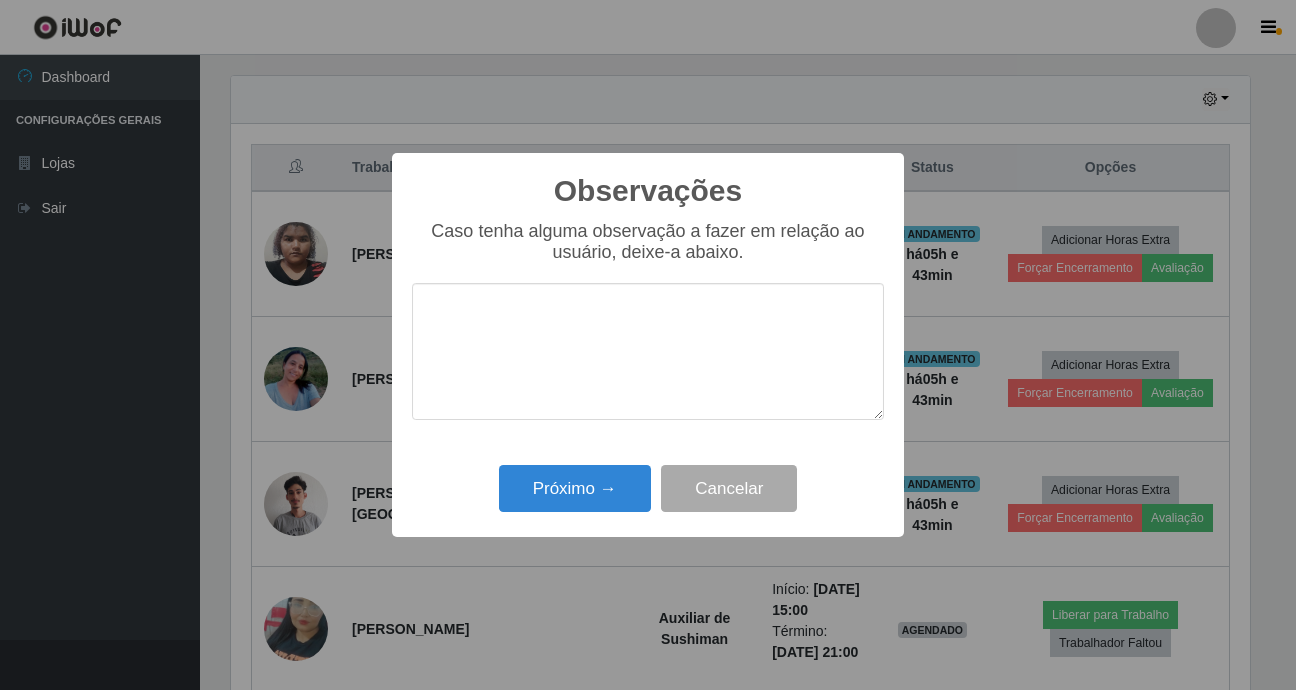 click at bounding box center [648, 351] 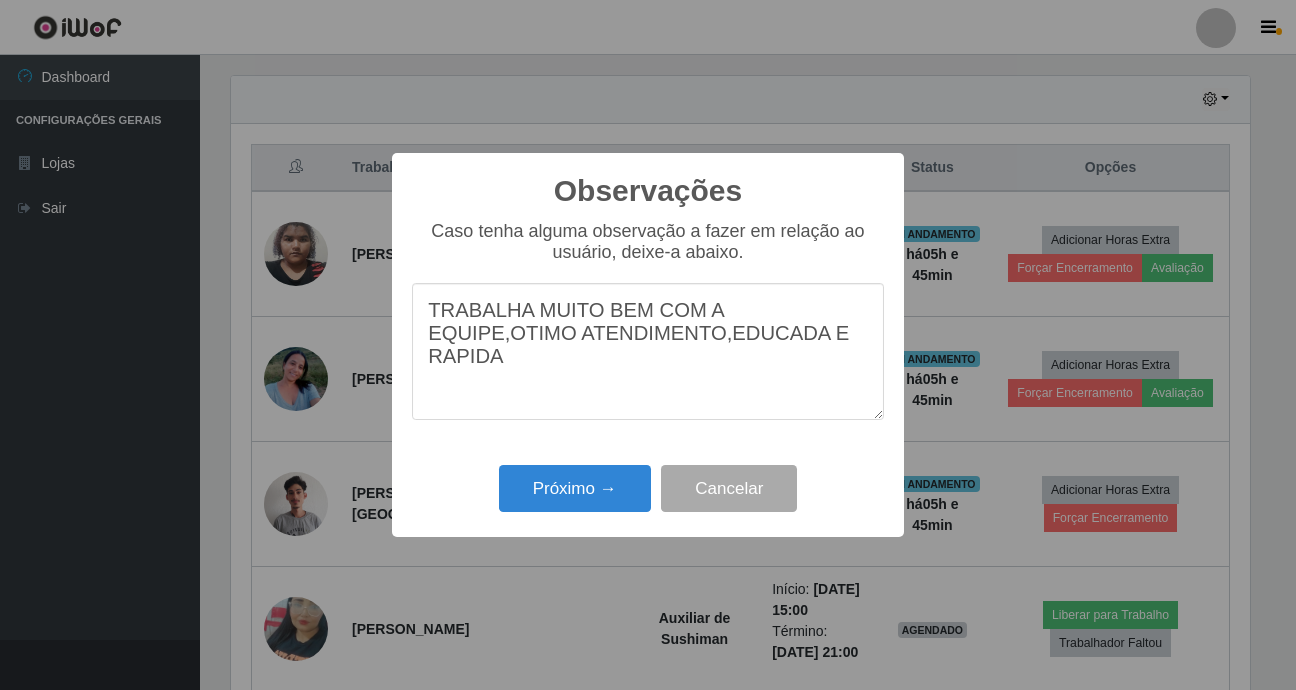 click on "TRABALHA MUITO BEM COM A EQUIPE,OTIMO ATENDIMENTO,EDUCADA E RAPIDA" at bounding box center [648, 351] 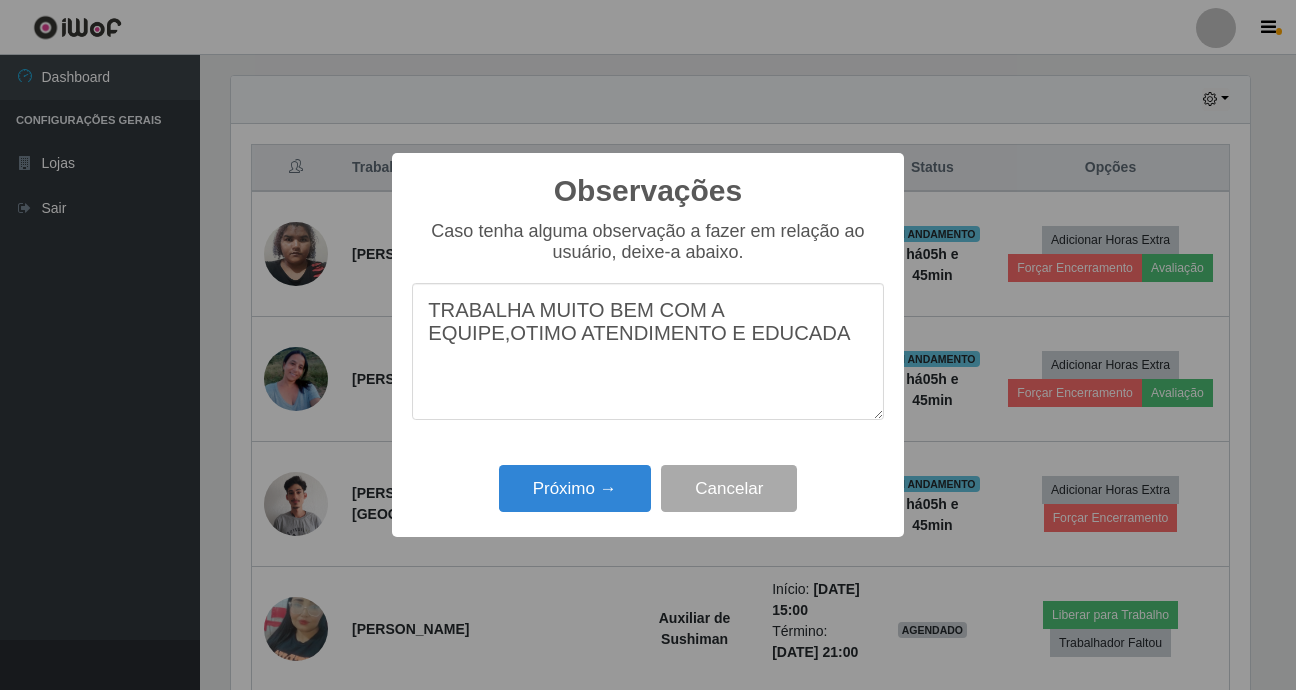 click on "TRABALHA MUITO BEM COM A EQUIPE,OTIMO ATENDIMENTO E EDUCADA" at bounding box center [648, 351] 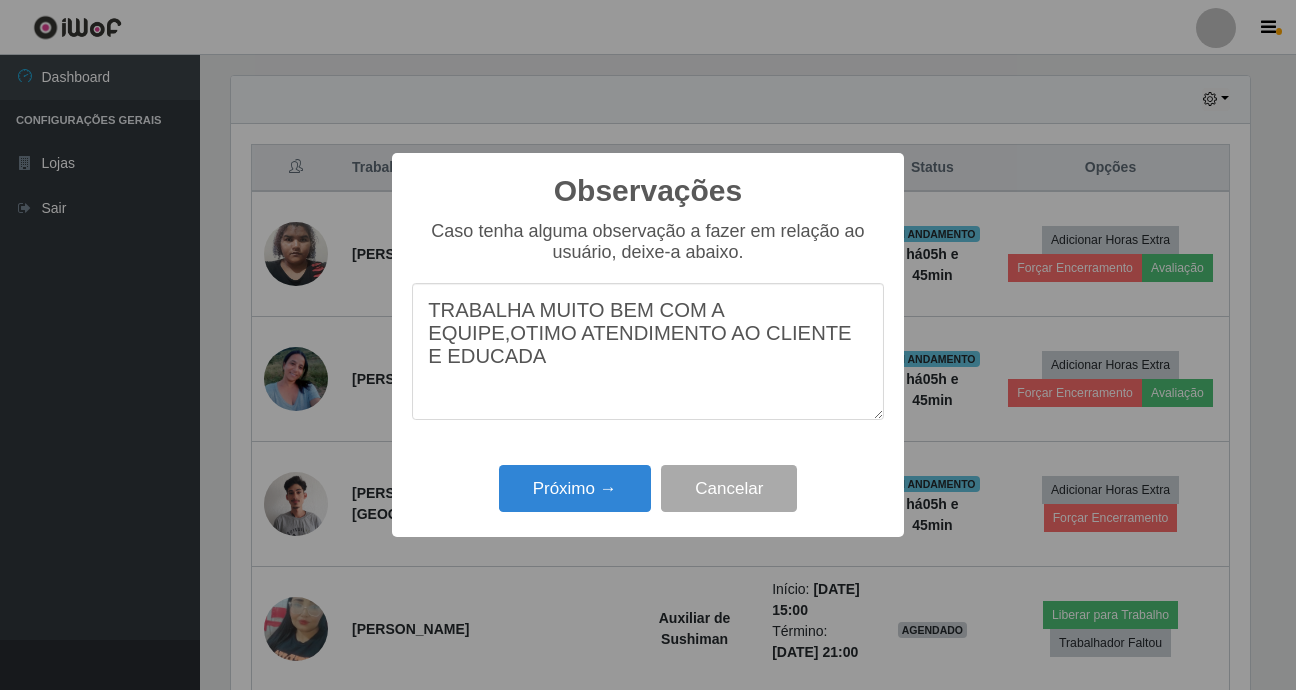 click on "TRABALHA MUITO BEM COM A EQUIPE,OTIMO ATENDIMENTO AO CLIENTE  E EDUCADA" at bounding box center [648, 351] 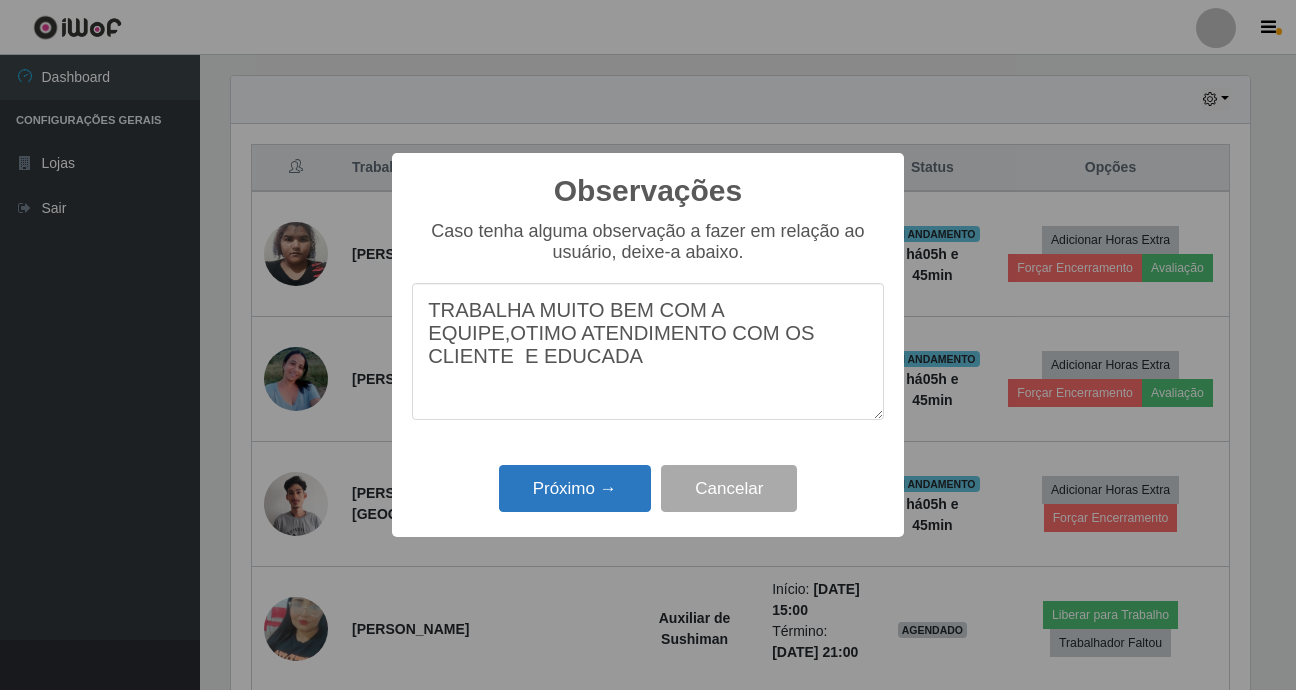 type on "TRABALHA MUITO BEM COM A EQUIPE,OTIMO ATENDIMENTO COM OS  CLIENTE  E EDUCADA" 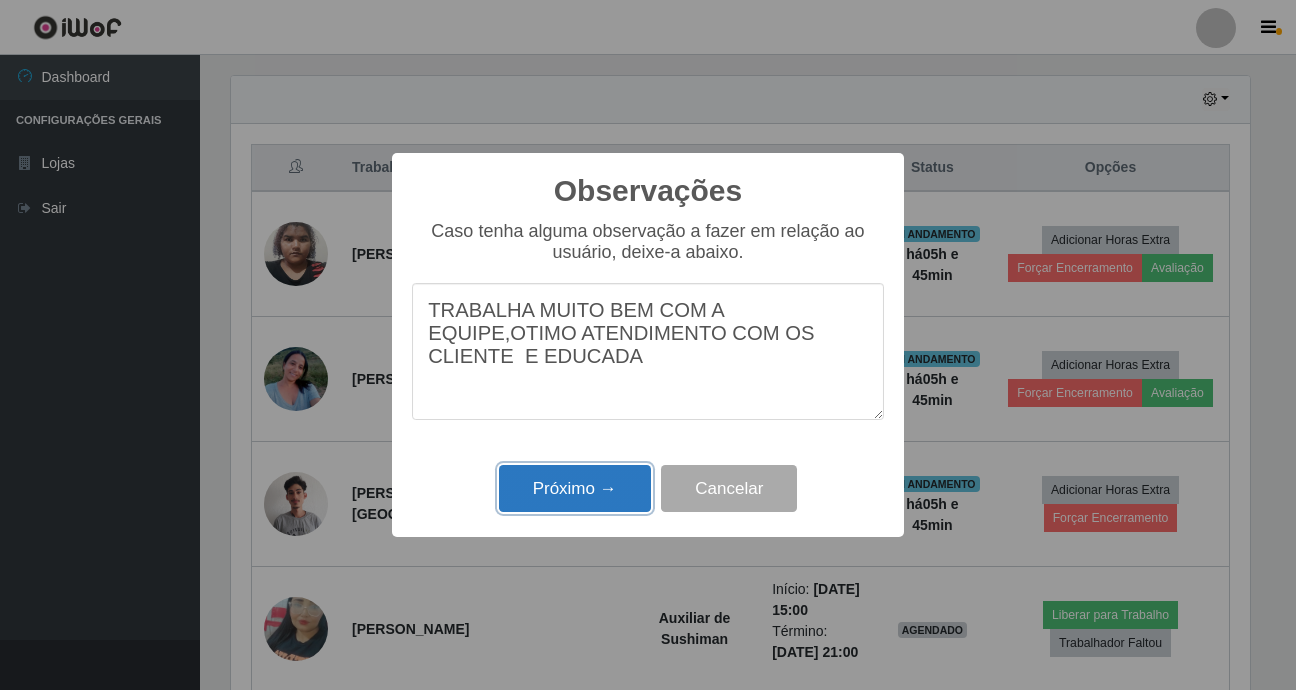 click on "Próximo →" at bounding box center (575, 488) 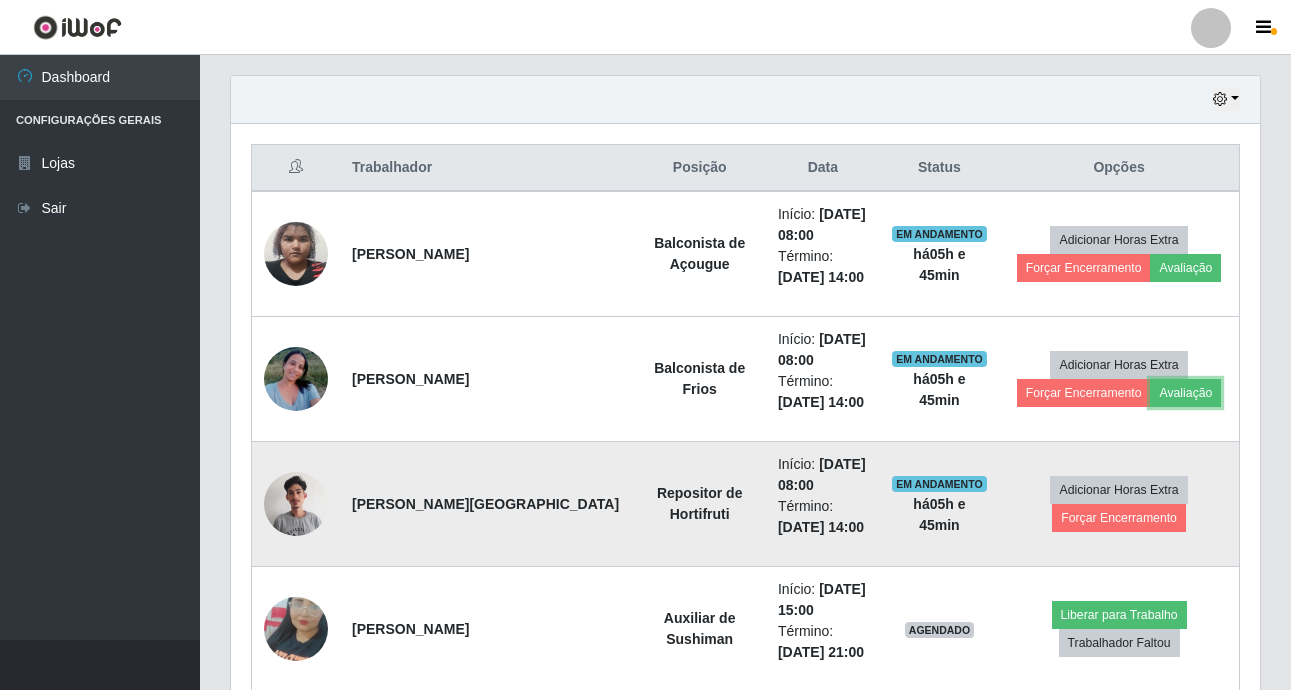 scroll, scrollTop: 999585, scrollLeft: 998971, axis: both 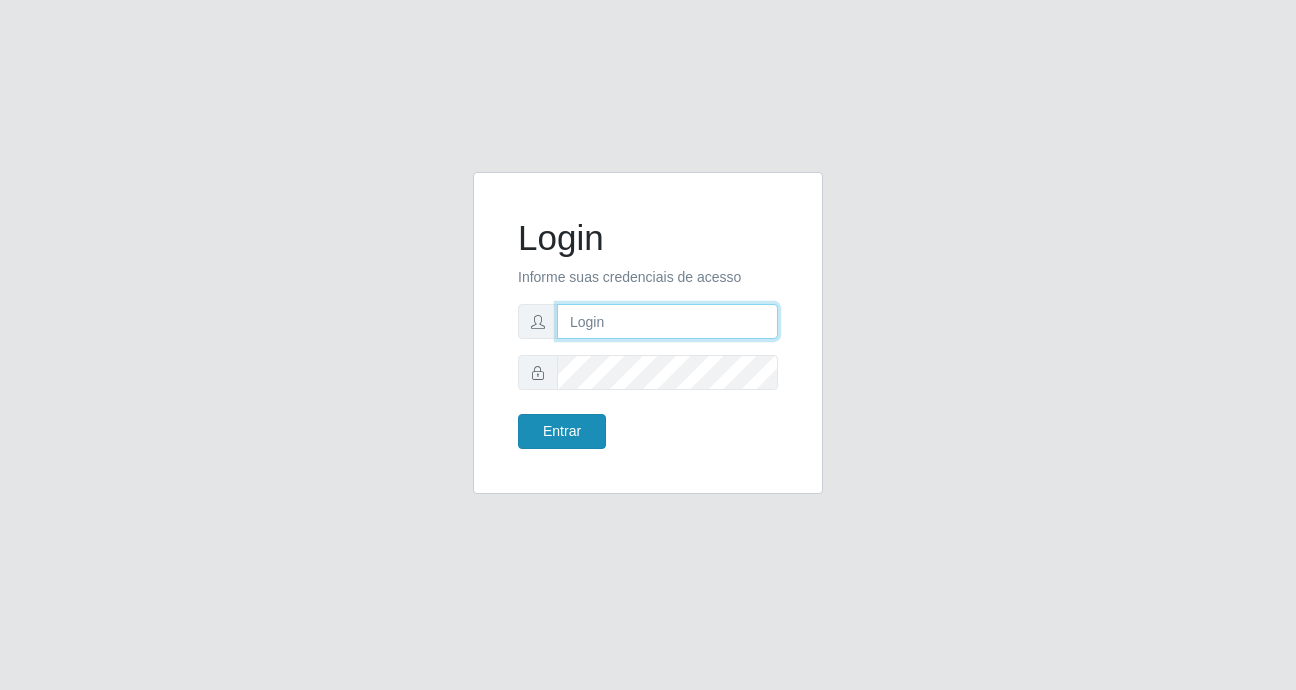 type on "Raissa@B9" 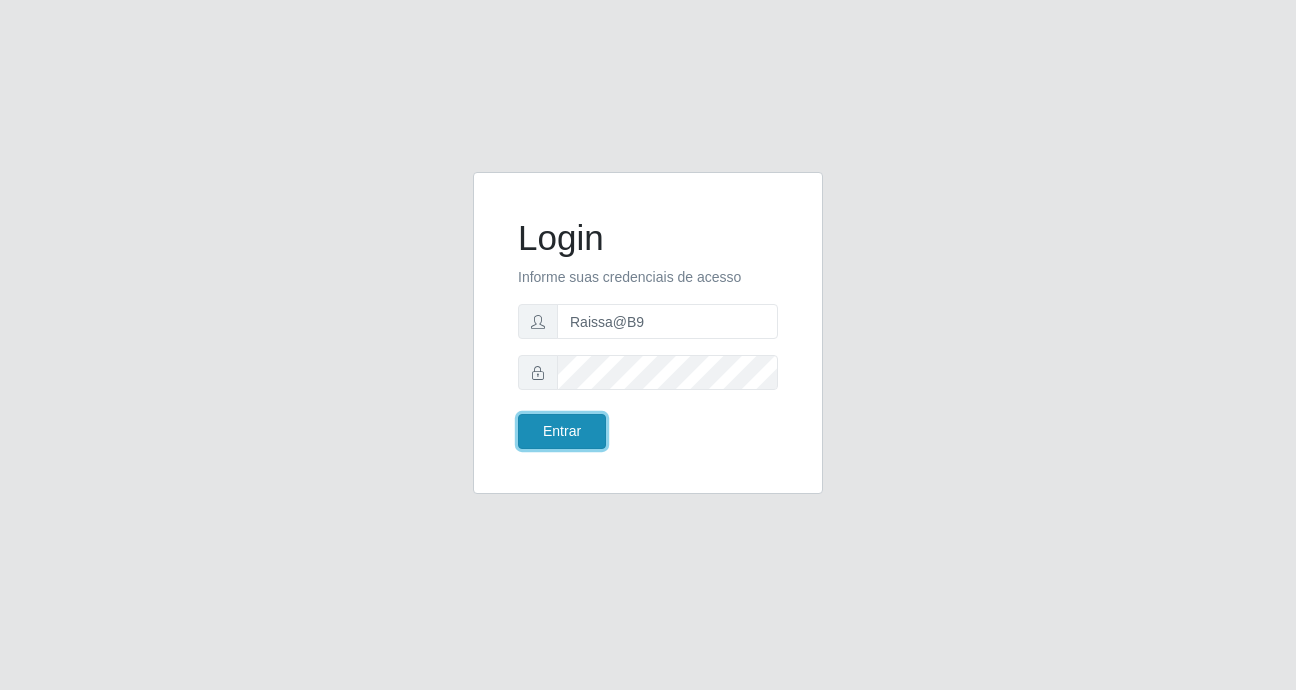 click on "Entrar" at bounding box center (562, 431) 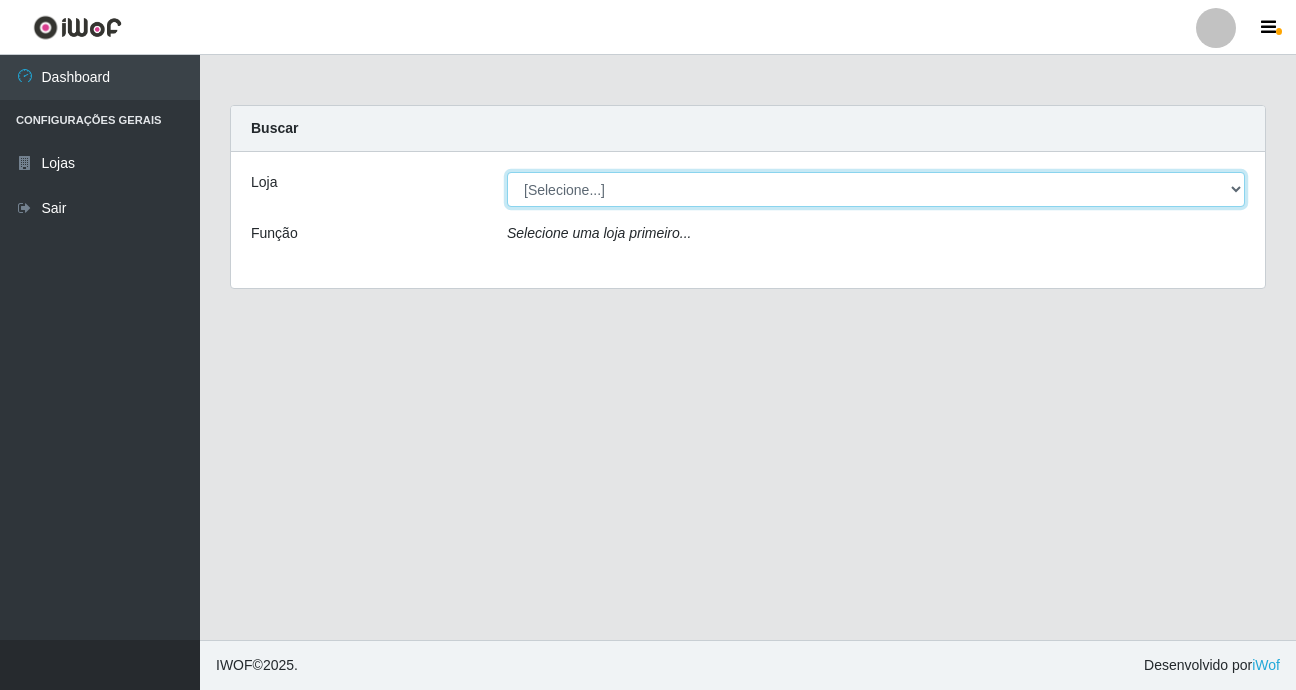 click on "[Selecione...] Bemais Supermercados - B9 Bessa" at bounding box center (876, 189) 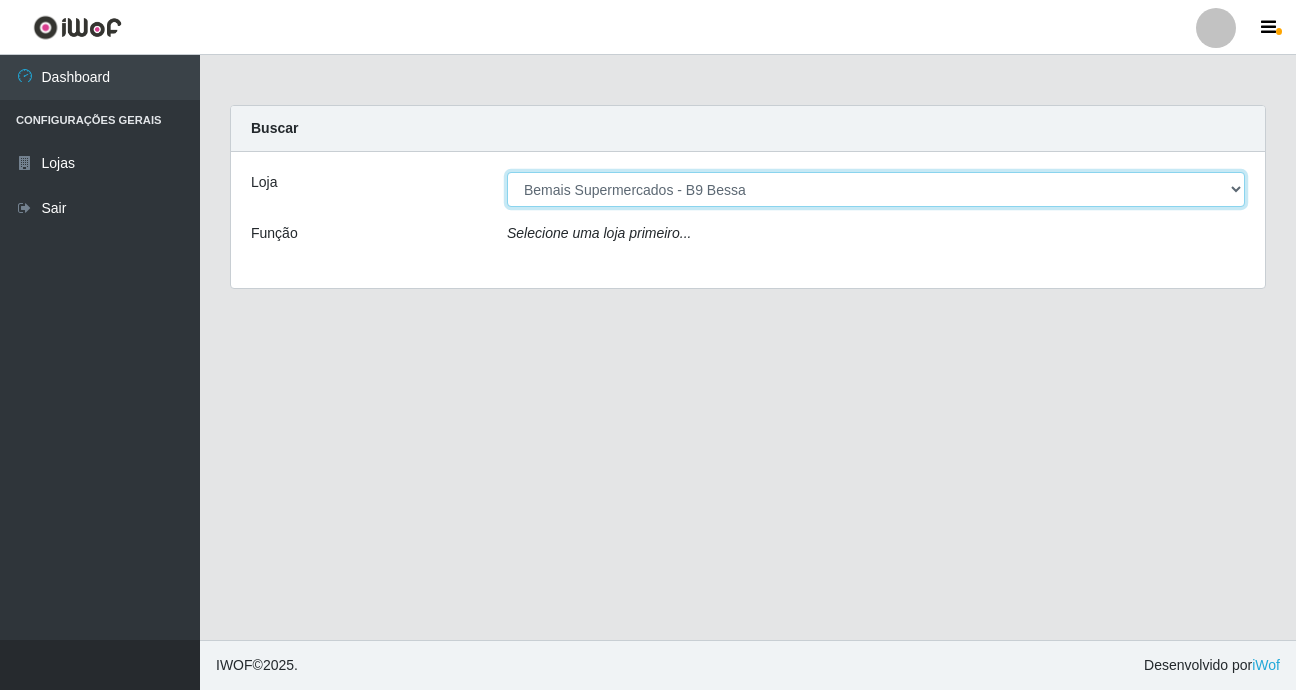 click on "[Selecione...] Bemais Supermercados - B9 Bessa" at bounding box center [876, 189] 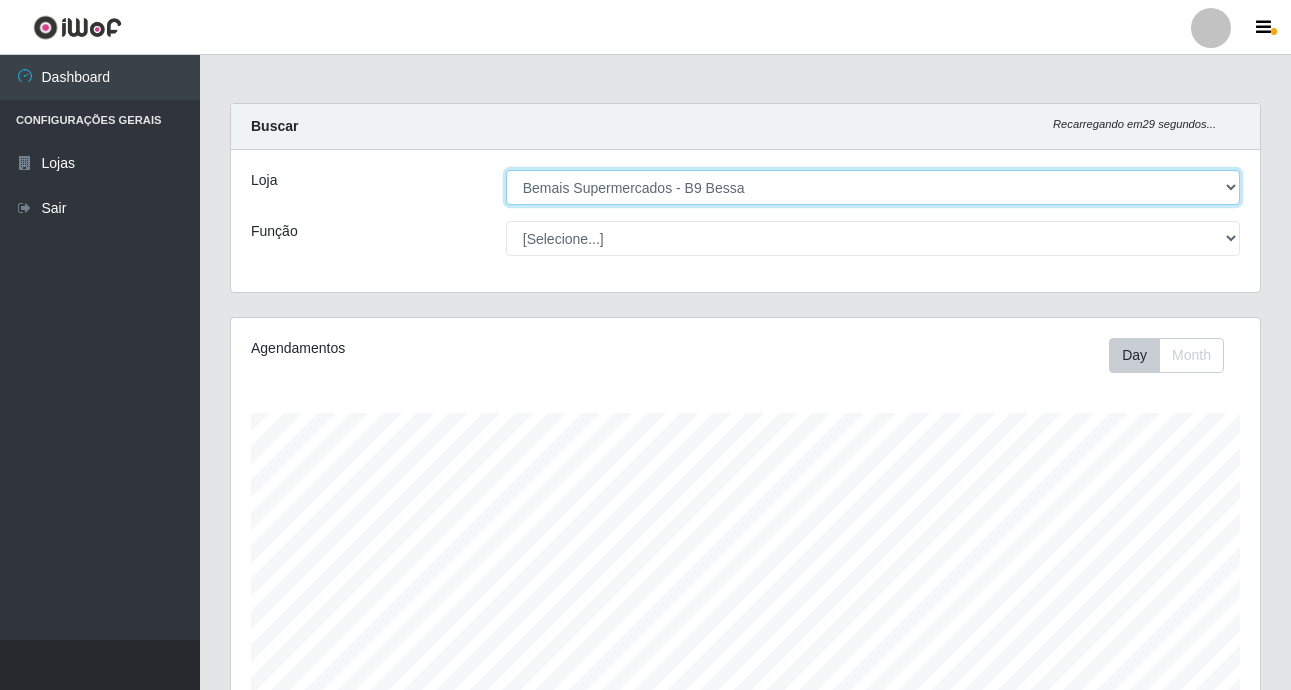 scroll, scrollTop: 69, scrollLeft: 0, axis: vertical 